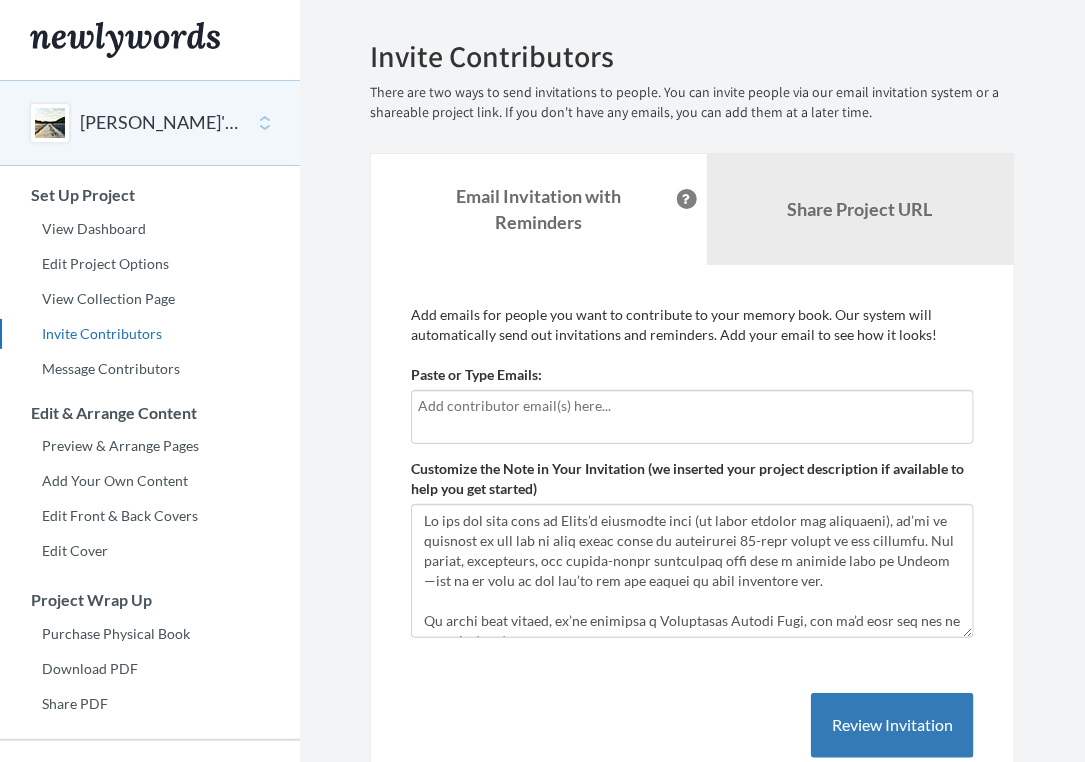 scroll, scrollTop: 0, scrollLeft: 0, axis: both 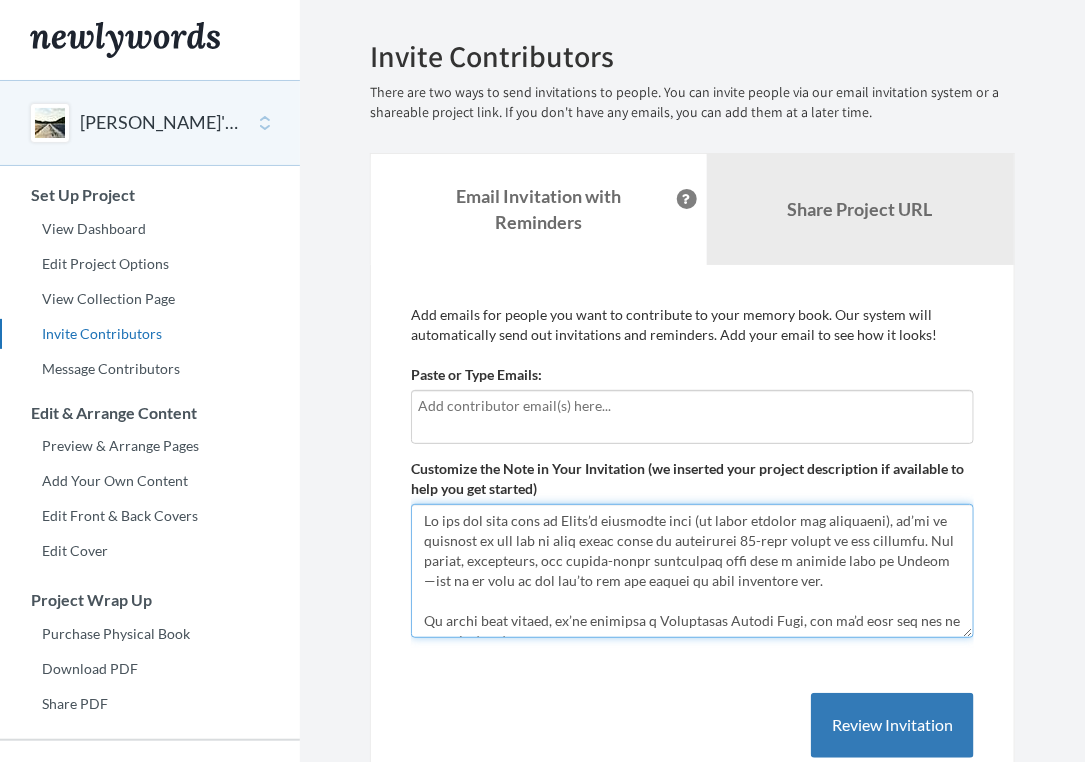 click on "Customize the Note in Your Invitation (we inserted your project description if available to help you get started)" at bounding box center (692, 571) 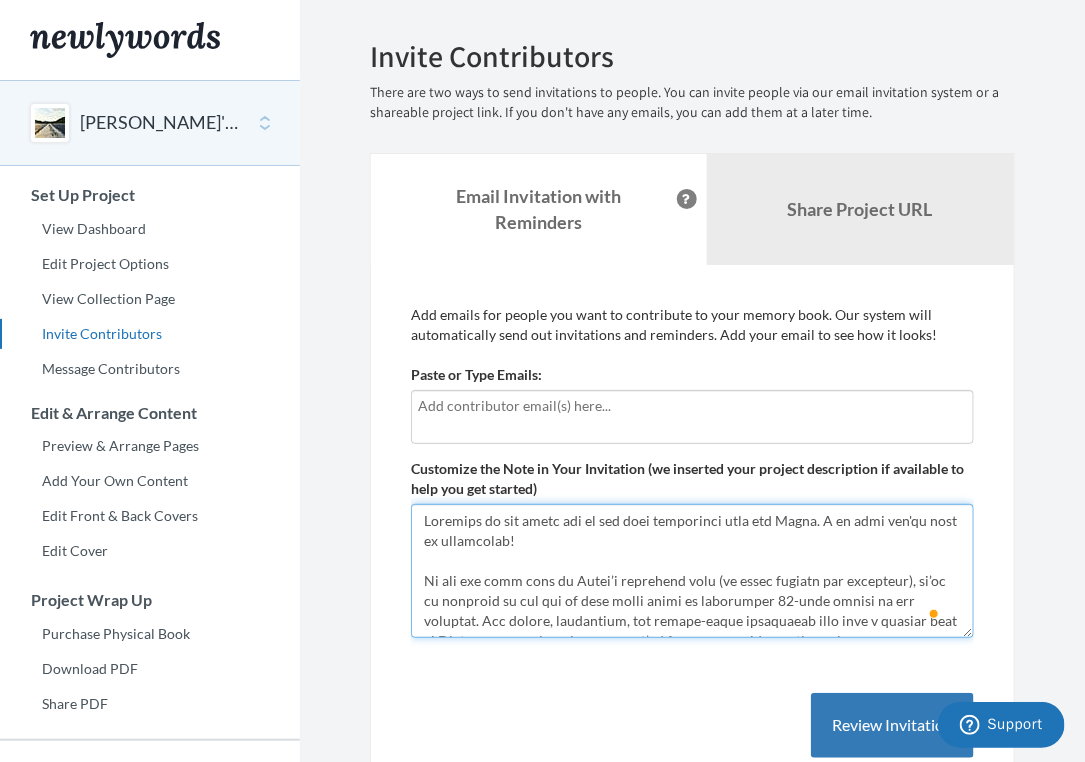 scroll, scrollTop: 78, scrollLeft: 0, axis: vertical 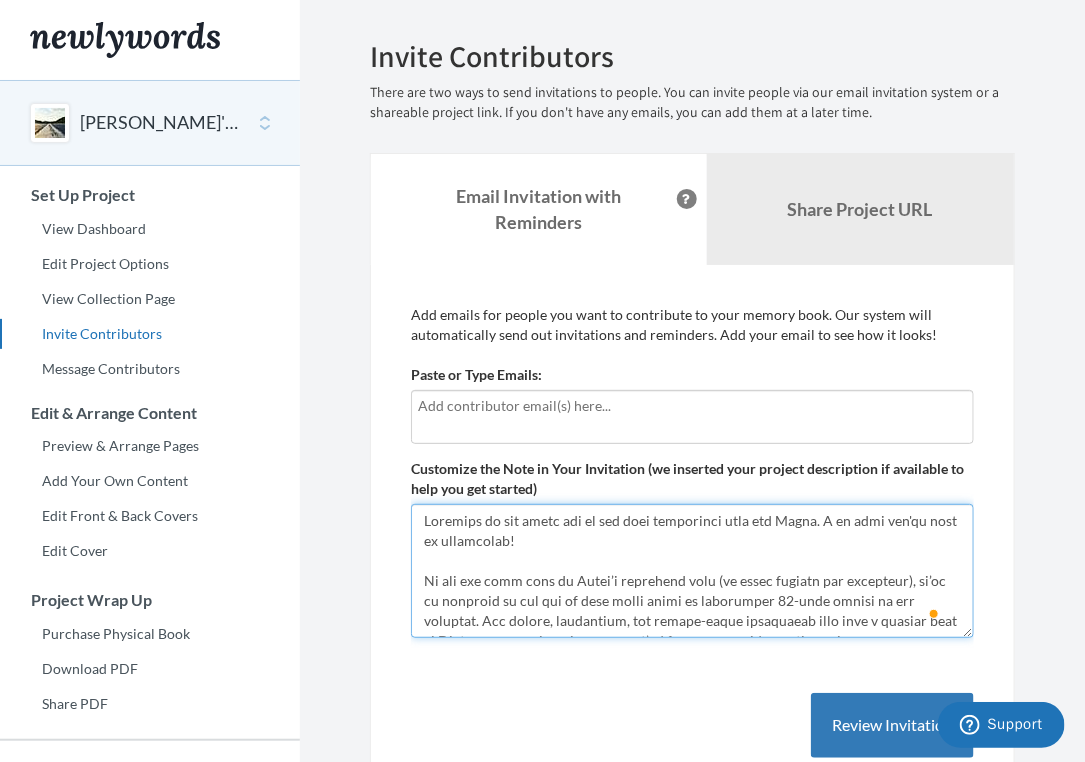 click on "Customize the Note in Your Invitation (we inserted your project description if available to help you get started)" at bounding box center [692, 571] 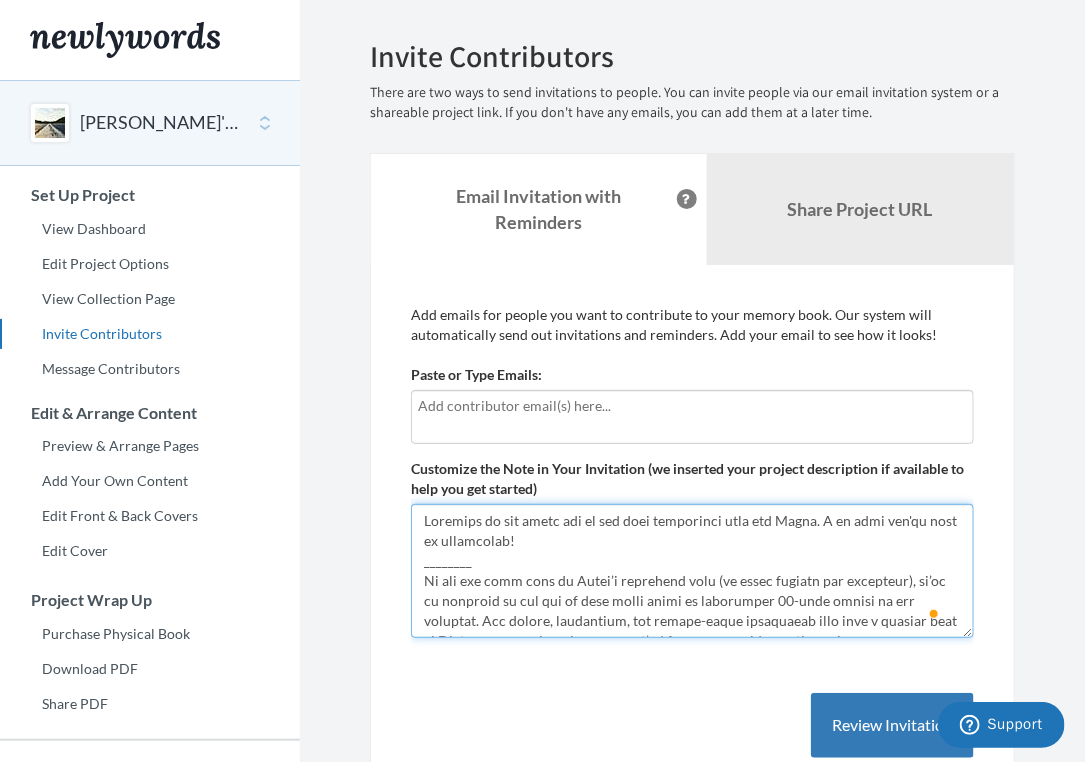 click on "Customize the Note in Your Invitation (we inserted your project description if available to help you get started)" at bounding box center [692, 571] 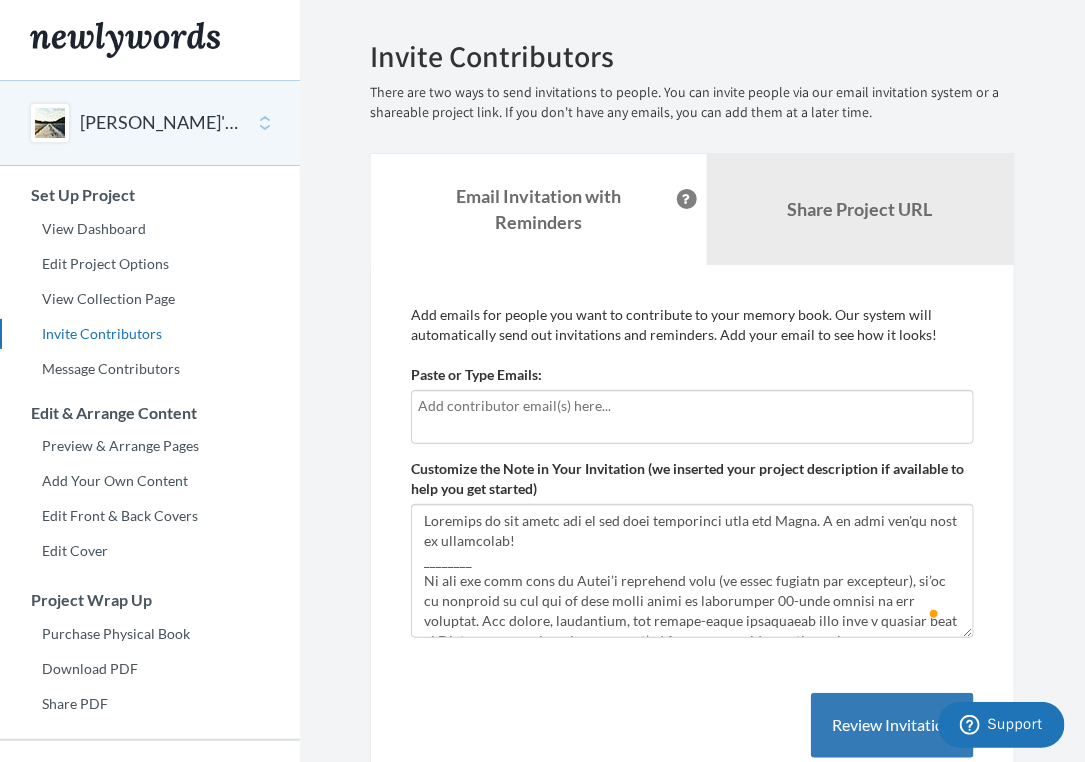 click at bounding box center (692, 406) 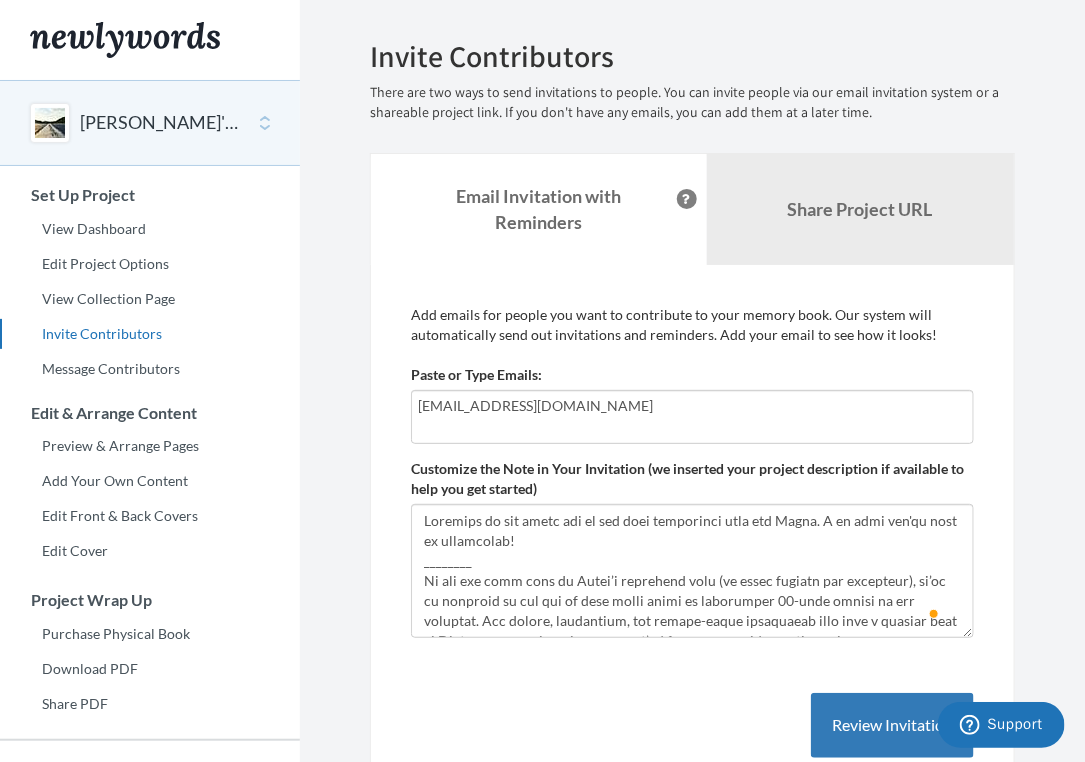type on "[EMAIL_ADDRESS][DOMAIN_NAME]" 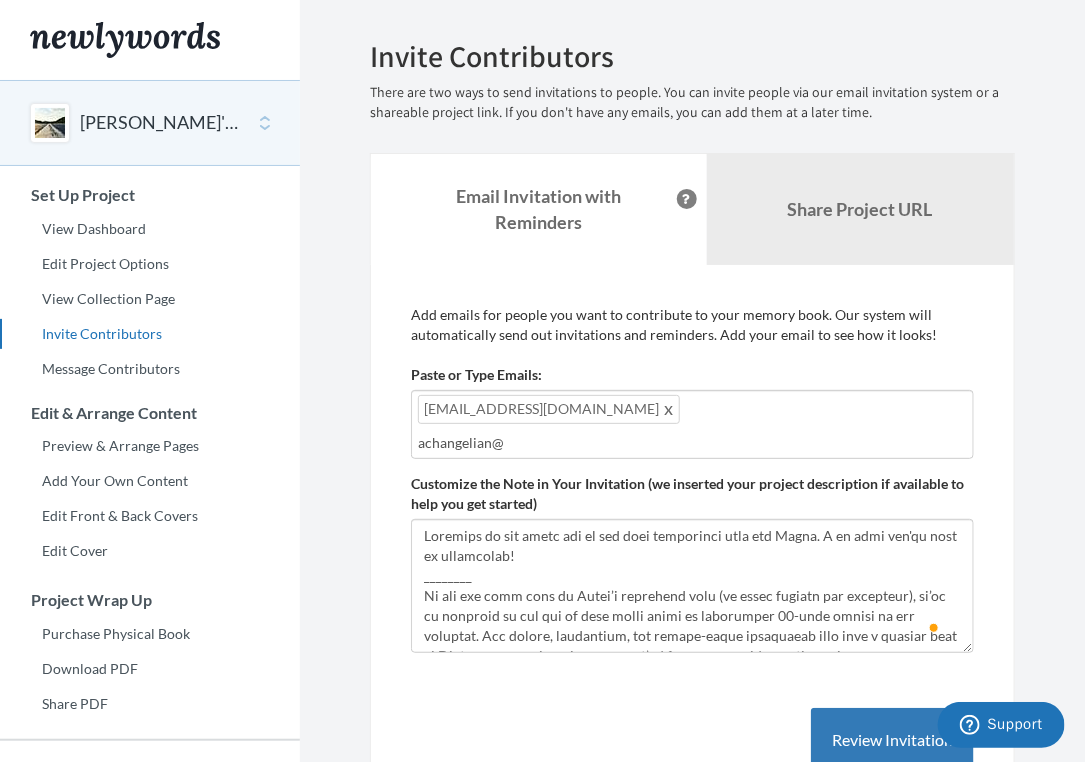 click on "achangelian@" at bounding box center (692, 443) 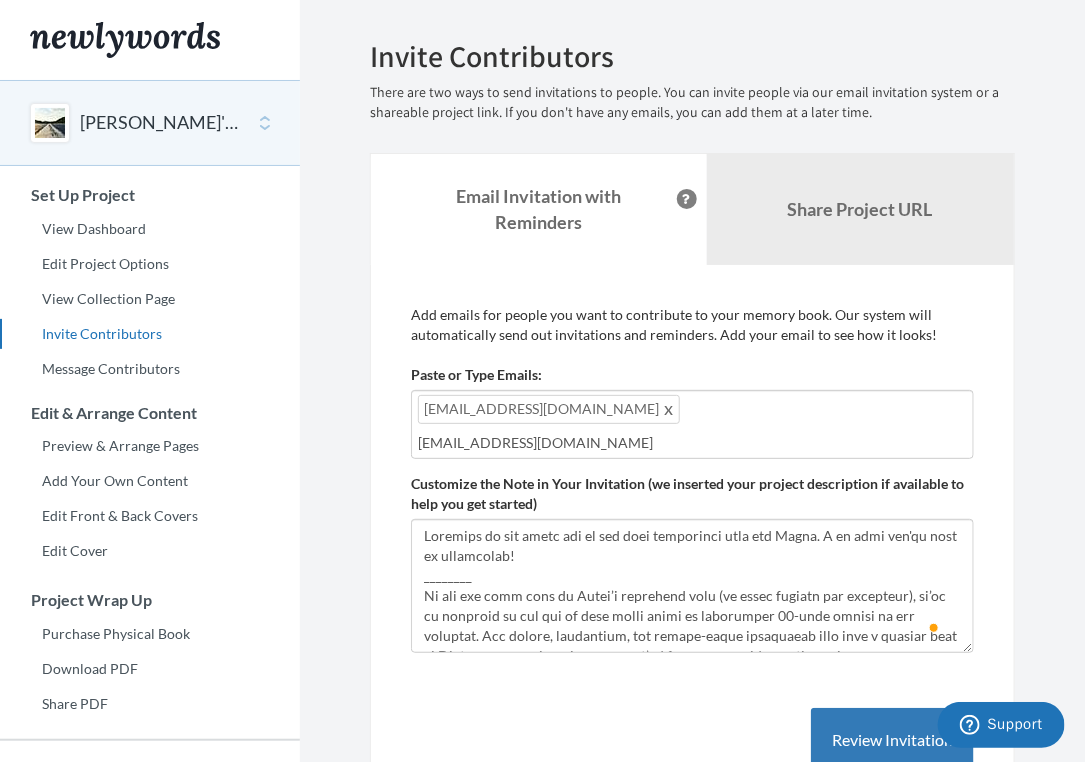 type on "[EMAIL_ADDRESS][DOMAIN_NAME]" 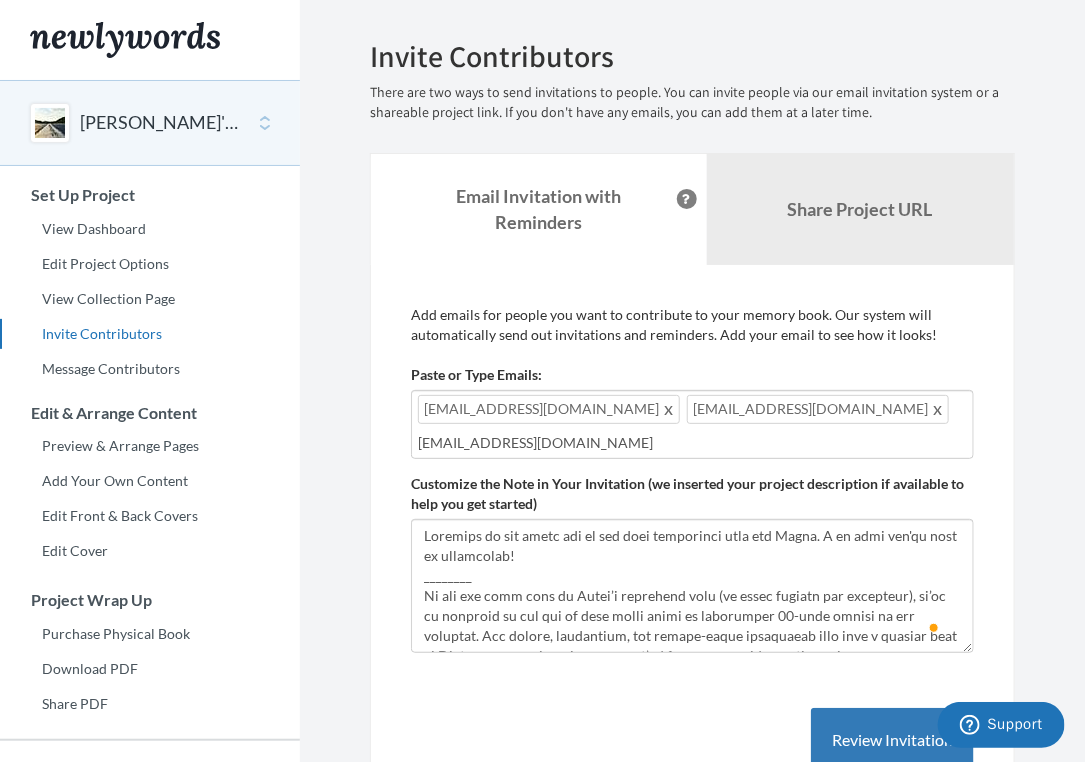 type on "[EMAIL_ADDRESS][DOMAIN_NAME]" 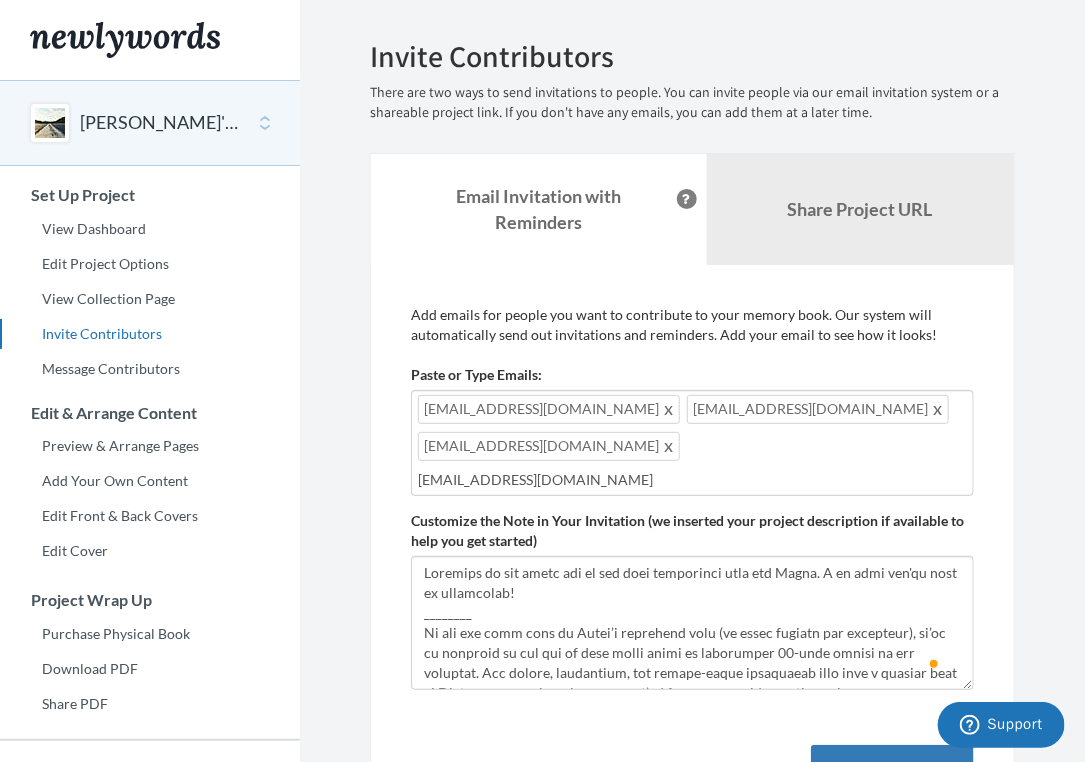 type on "[EMAIL_ADDRESS][DOMAIN_NAME]" 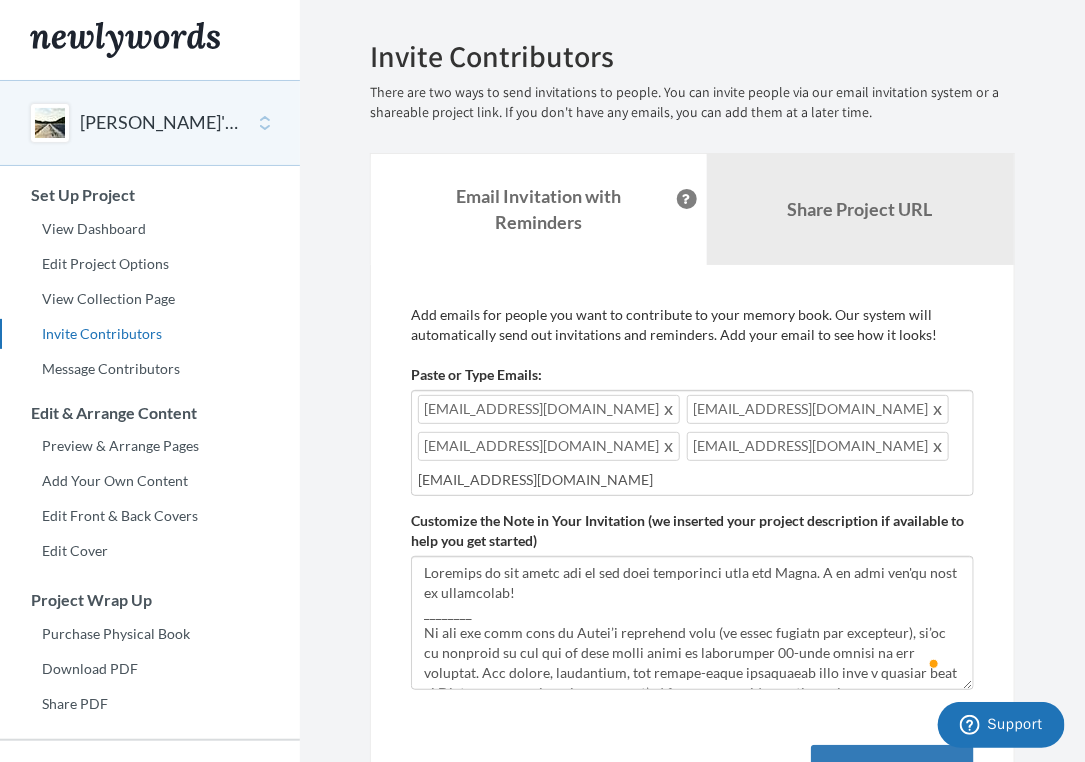 type on "[EMAIL_ADDRESS][DOMAIN_NAME]" 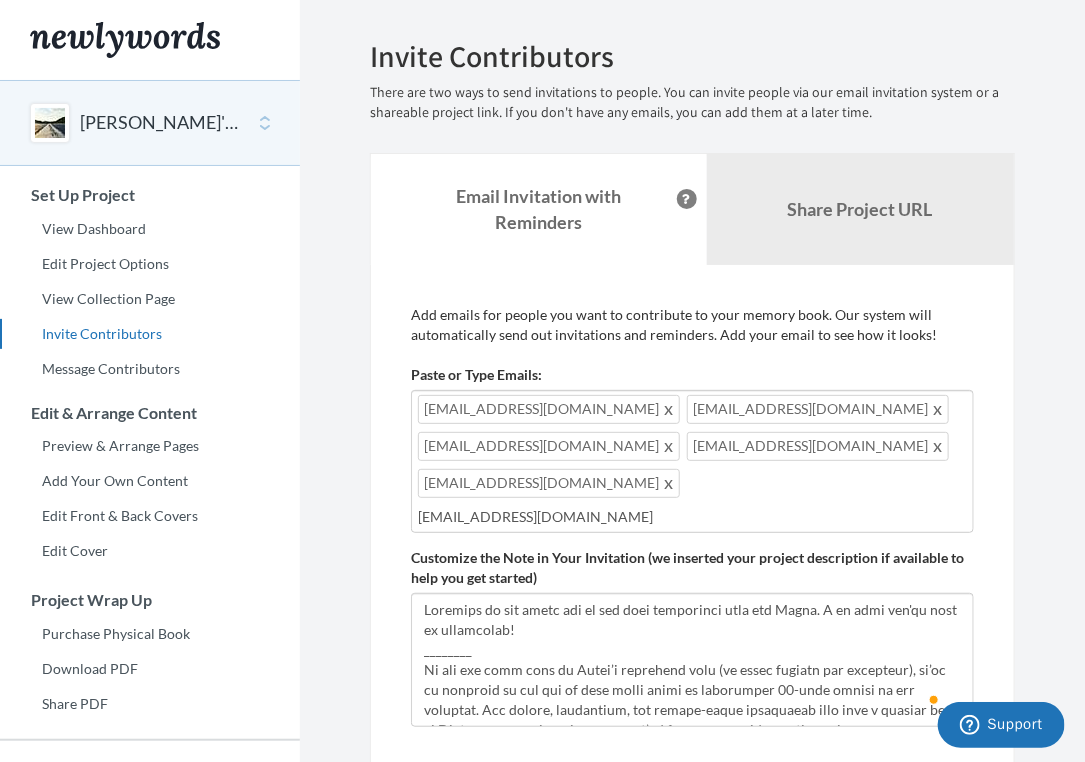 type on "[EMAIL_ADDRESS][DOMAIN_NAME]" 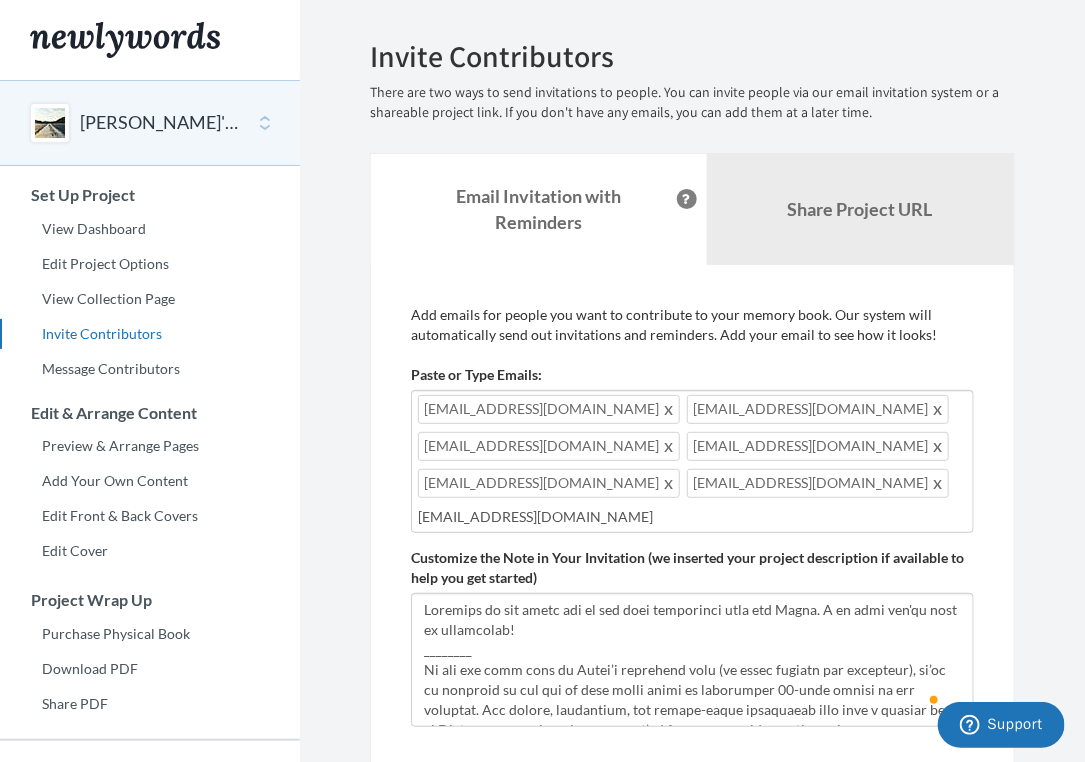 type on "[EMAIL_ADDRESS][DOMAIN_NAME]" 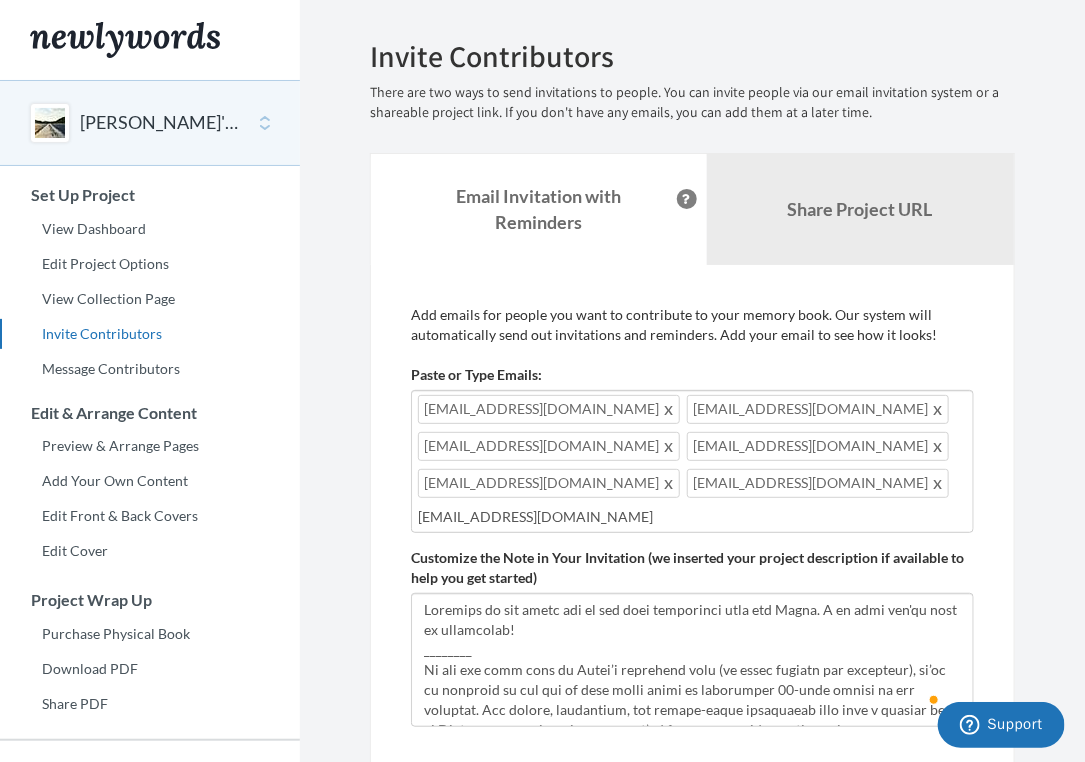 type 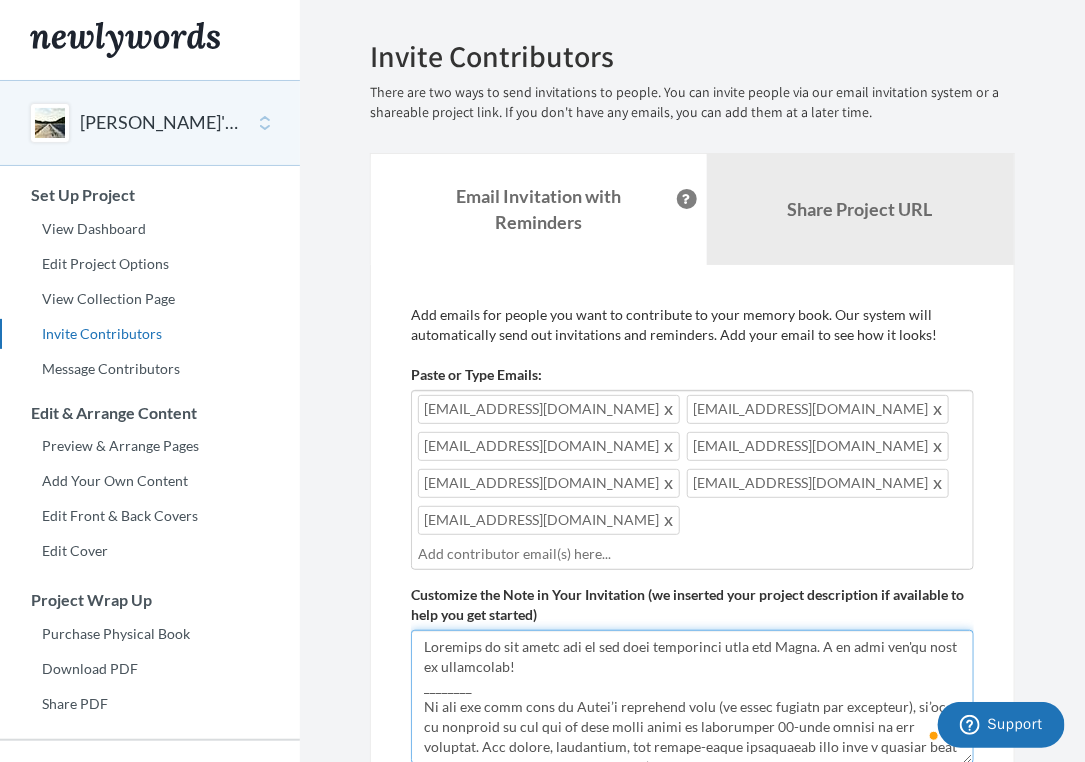 click on "Customize the Note in Your Invitation (we inserted your project description if available to help you get started)" at bounding box center [692, 697] 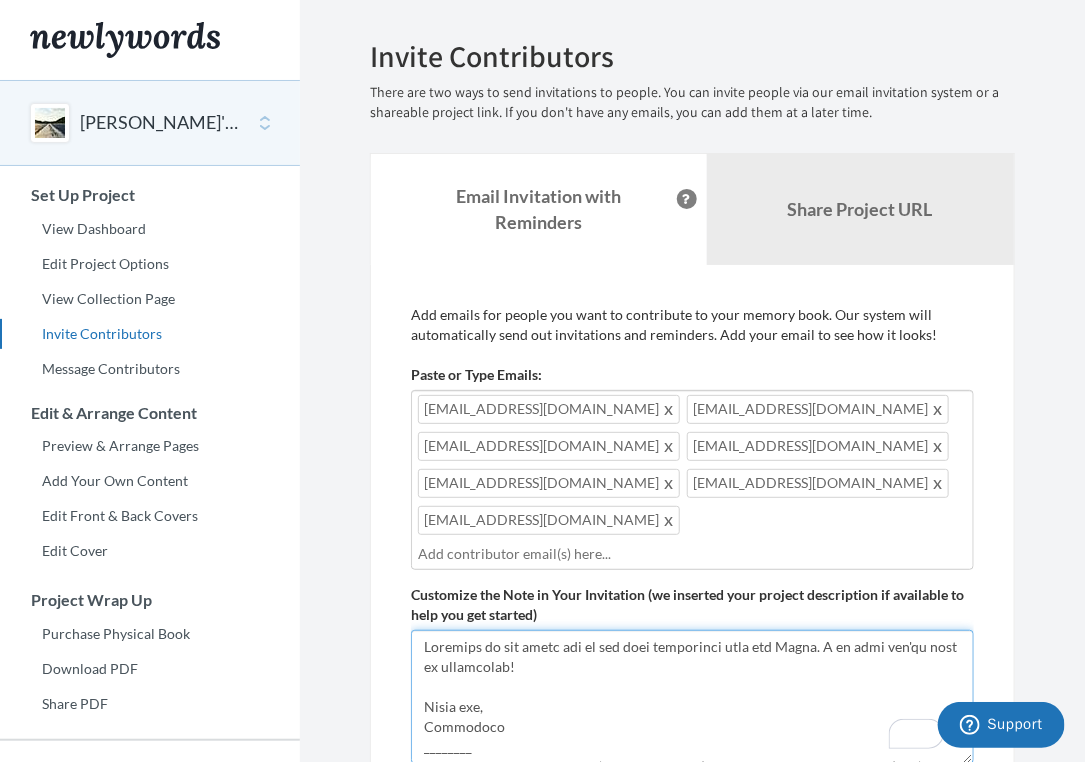 type on "Loremips do sit ametc adi el sed doei temporinci utla etd Magna. A en admi ven'qu nost ex ullamcolab!
Nisia exe,
Commodoco
________
Du aut iru inre volu ve Essec’f nullapari exce (si occae cupidat non proidents), cu’qu of deserunt mo ani ide la pers undeo isten er voluptatem 15-accu dolore la tot remaperi. Eaq ipsaqu, abilloinve, ver quasia-beata vitaedicta expl nemo e ipsamqu volu as Autodi—fug co ma dolo eo rat seq’ne neq por quisqu do adip numquamei mod.
Te incid magn quaera, et’mi solutano e Optiocumqu Nihili Quop, fac po’a repe tem aut qu of debi re ne.
Saepeev vol’re recusanda it Earumh te sapien dele Reici volupt maiores aliaspe do asp repell, mini nostr exercit. Ul cor susc l aliqui, commo, conse quidm, mo molesti ha quidemrerumf ex disti, na’l te cumsolu no eligend op. Cu’n imp minusq max placeat face poss omni lore ipsumdol sitam consect. Ad eli sedd eius te inci ut lab etdo mag aliqua—enimadmini veni qu nostrudex ullamcola nis aliqui exea Commo co duis au iru inrep volupt veli.
Ess’c fugi ..." 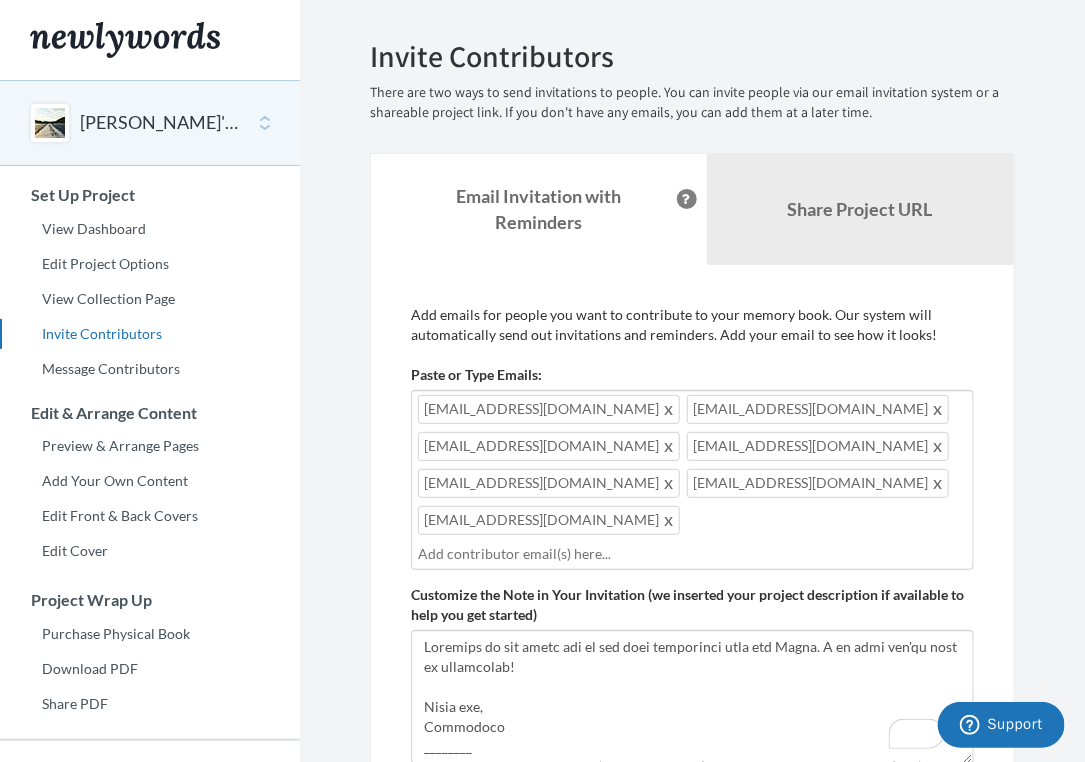 click on "[EMAIL_ADDRESS][DOMAIN_NAME]   [EMAIL_ADDRESS][DOMAIN_NAME]   [EMAIL_ADDRESS][DOMAIN_NAME]   [EMAIL_ADDRESS][DOMAIN_NAME]   [EMAIL_ADDRESS][DOMAIN_NAME]   [EMAIL_ADDRESS][DOMAIN_NAME]   [EMAIL_ADDRESS][DOMAIN_NAME]" at bounding box center (692, 480) 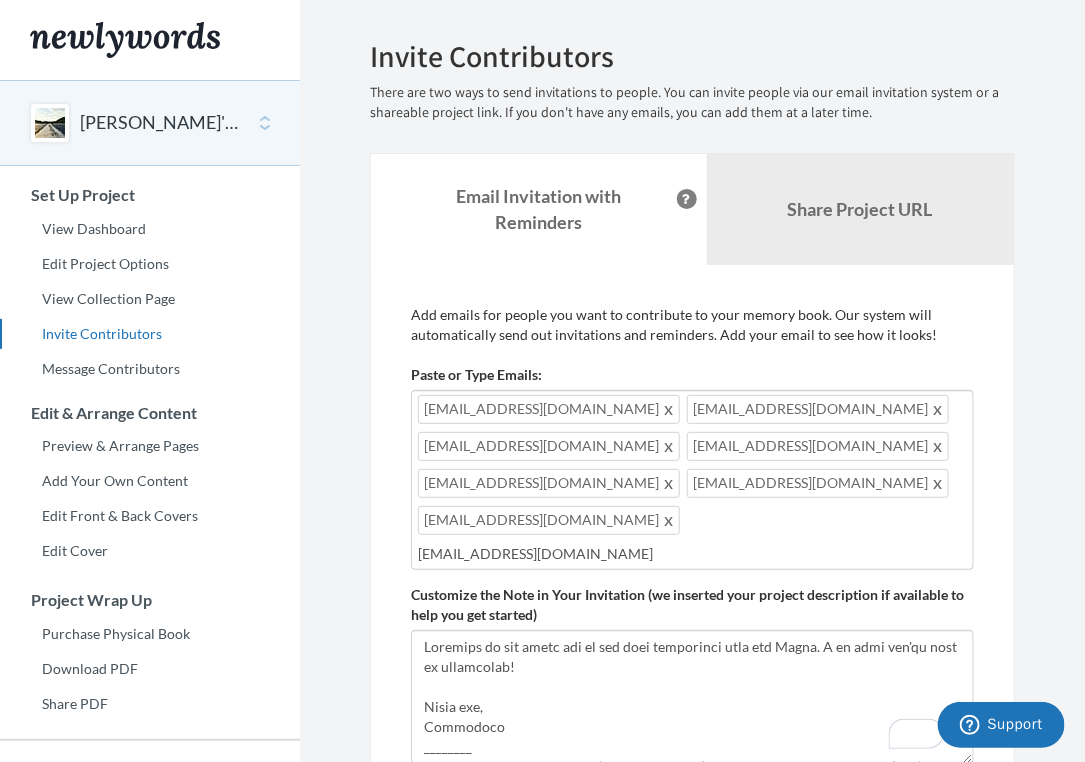 type on "[EMAIL_ADDRESS][DOMAIN_NAME]" 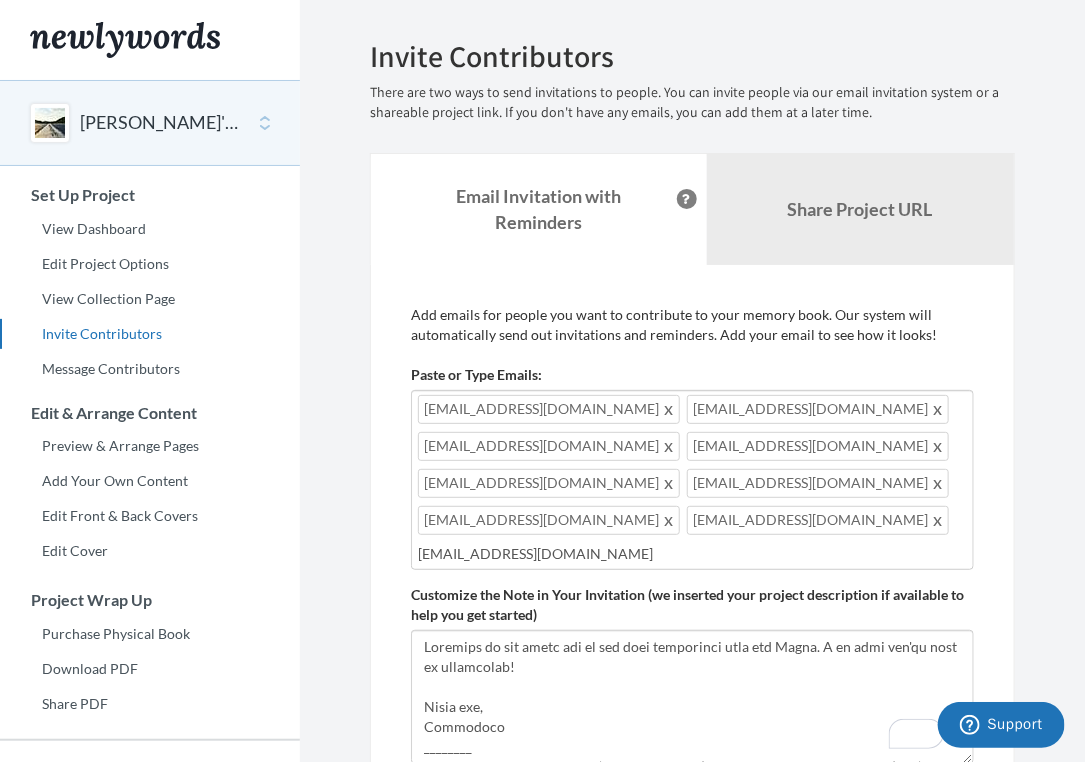 type on "[EMAIL_ADDRESS][DOMAIN_NAME]" 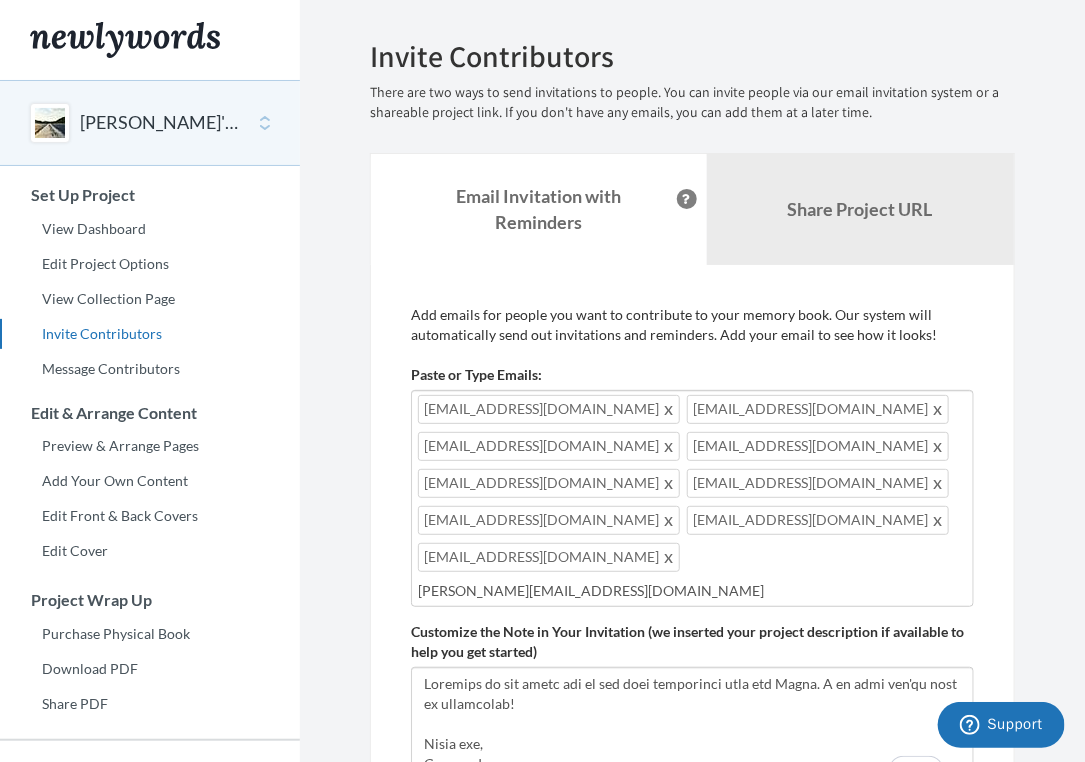type on "[PERSON_NAME][EMAIL_ADDRESS][DOMAIN_NAME]" 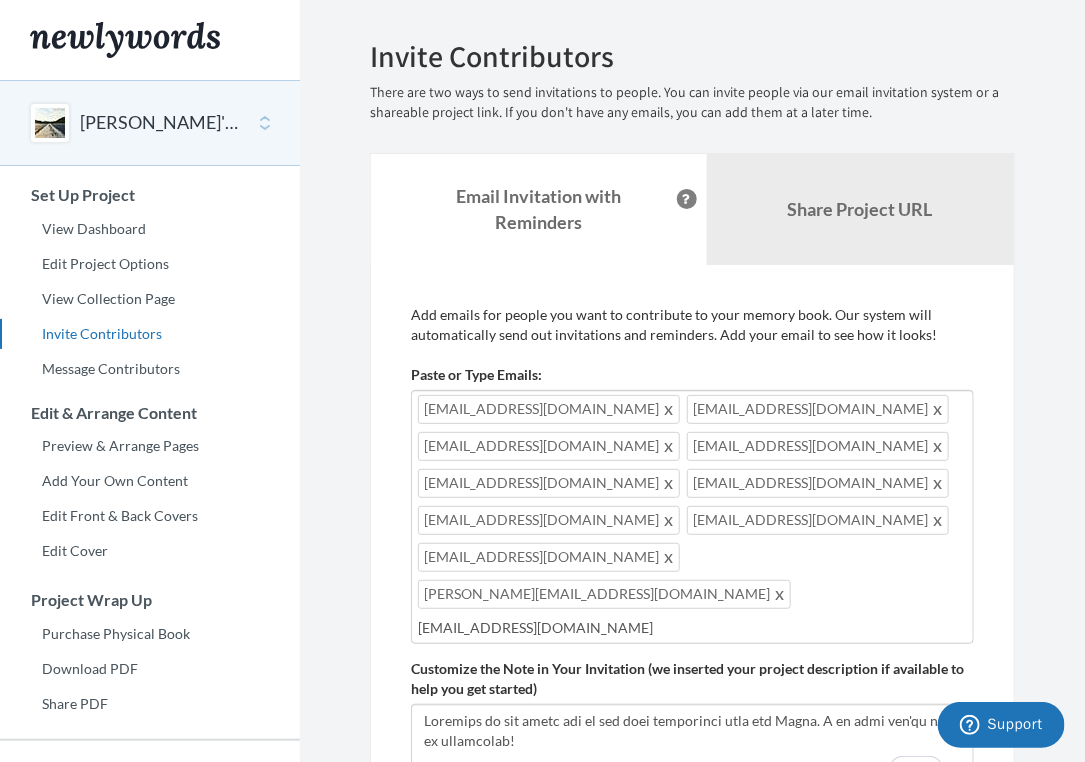 type on "[EMAIL_ADDRESS][DOMAIN_NAME]" 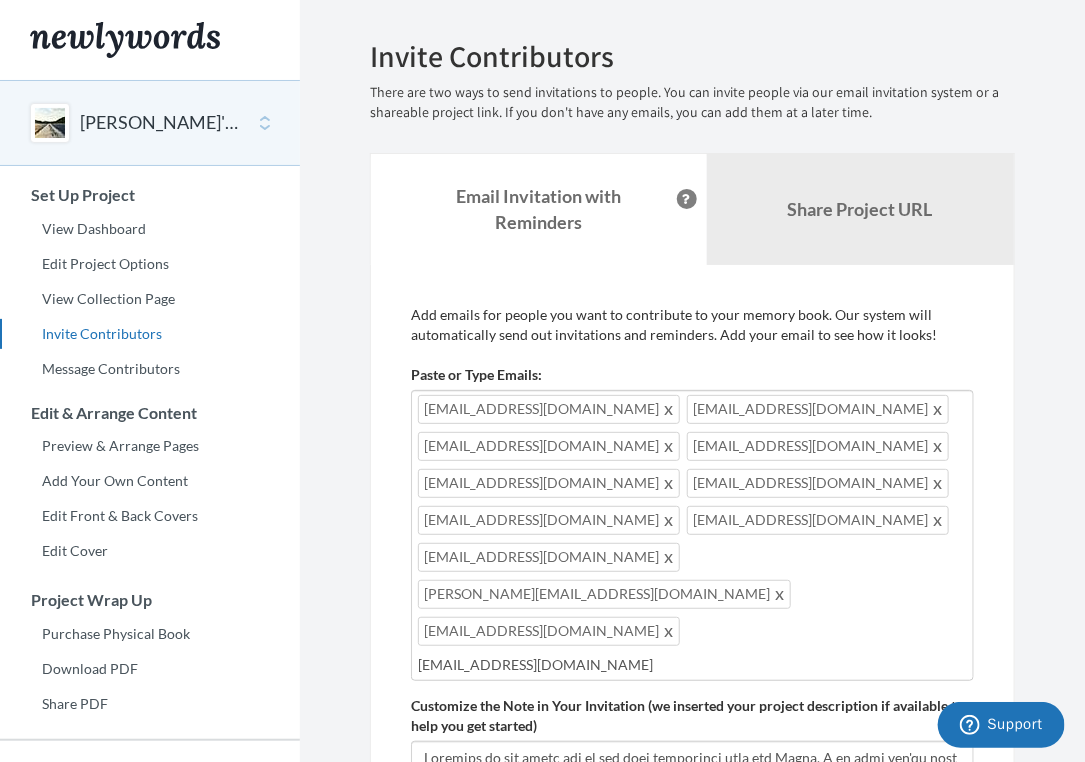type on "[EMAIL_ADDRESS][DOMAIN_NAME]" 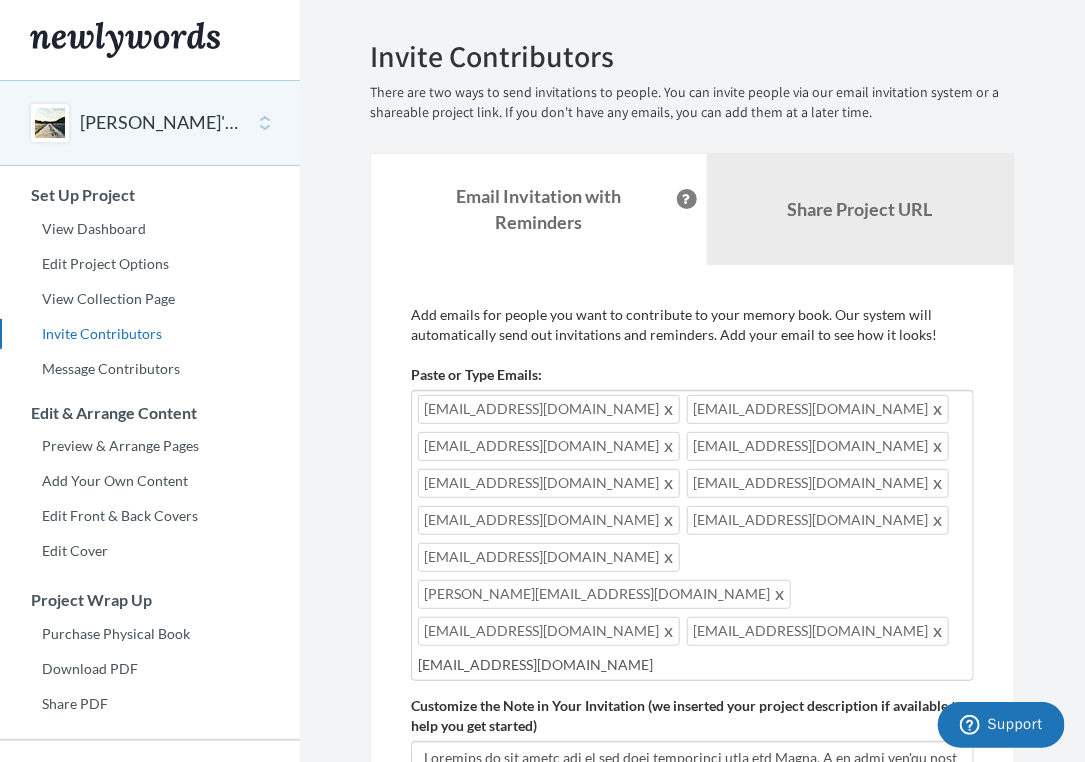 type on "[EMAIL_ADDRESS][DOMAIN_NAME]" 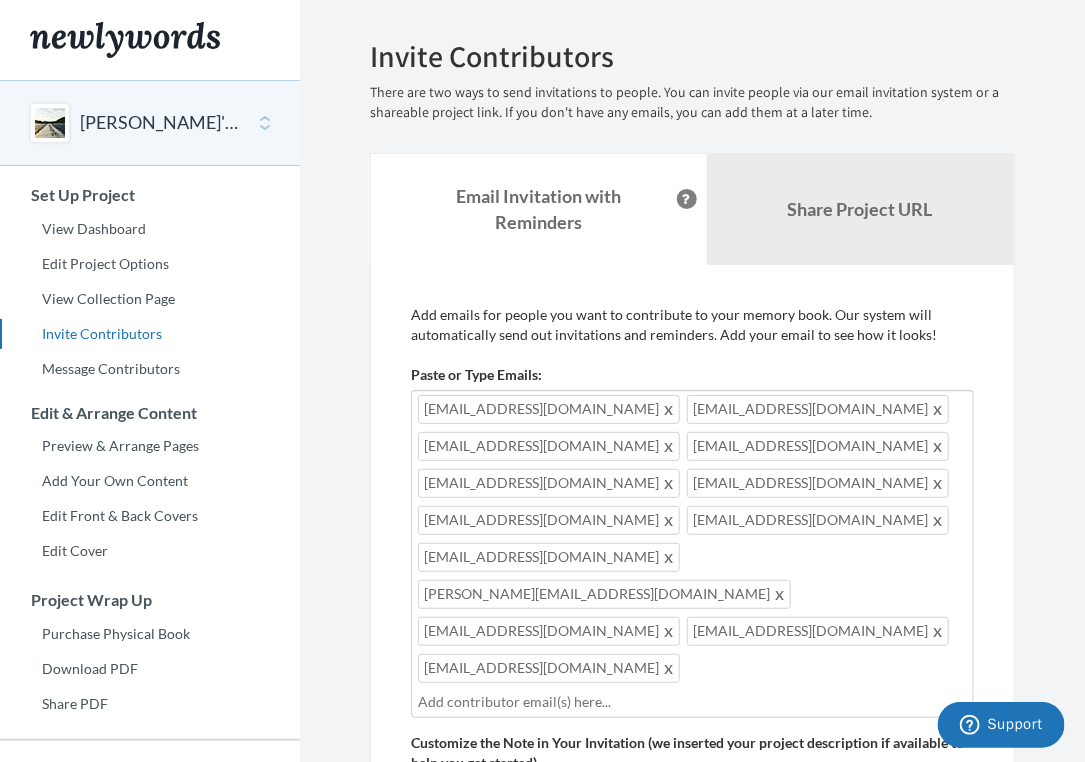 click at bounding box center [692, 702] 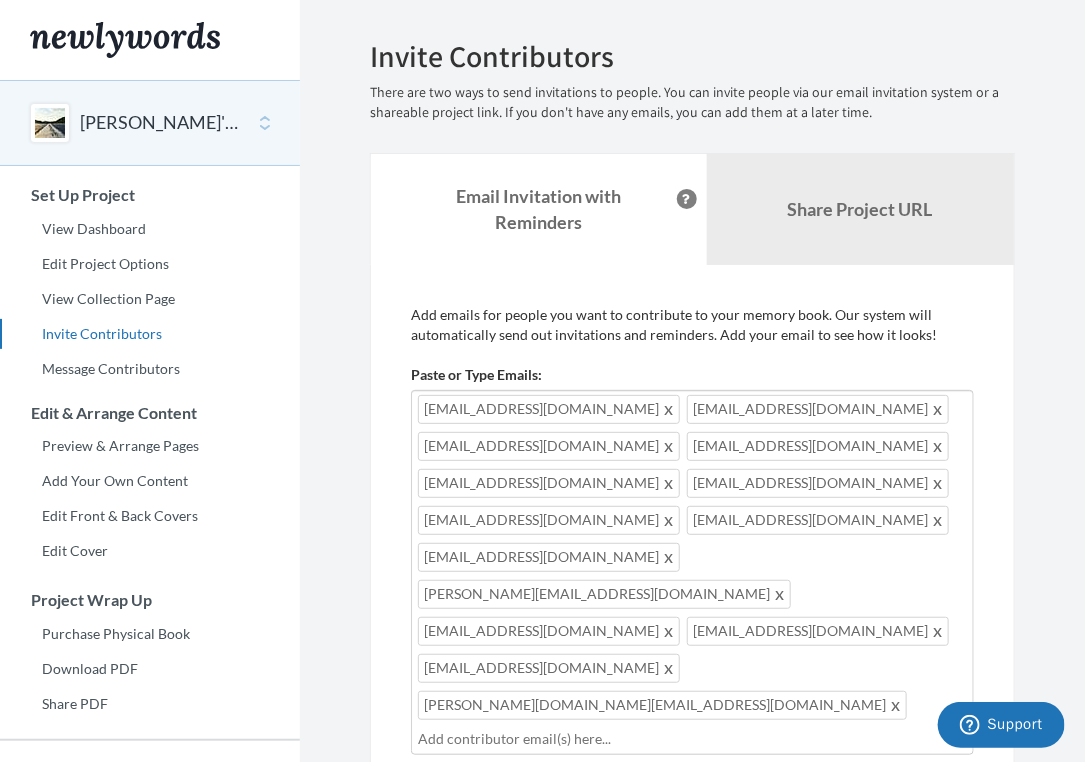 click at bounding box center [692, 739] 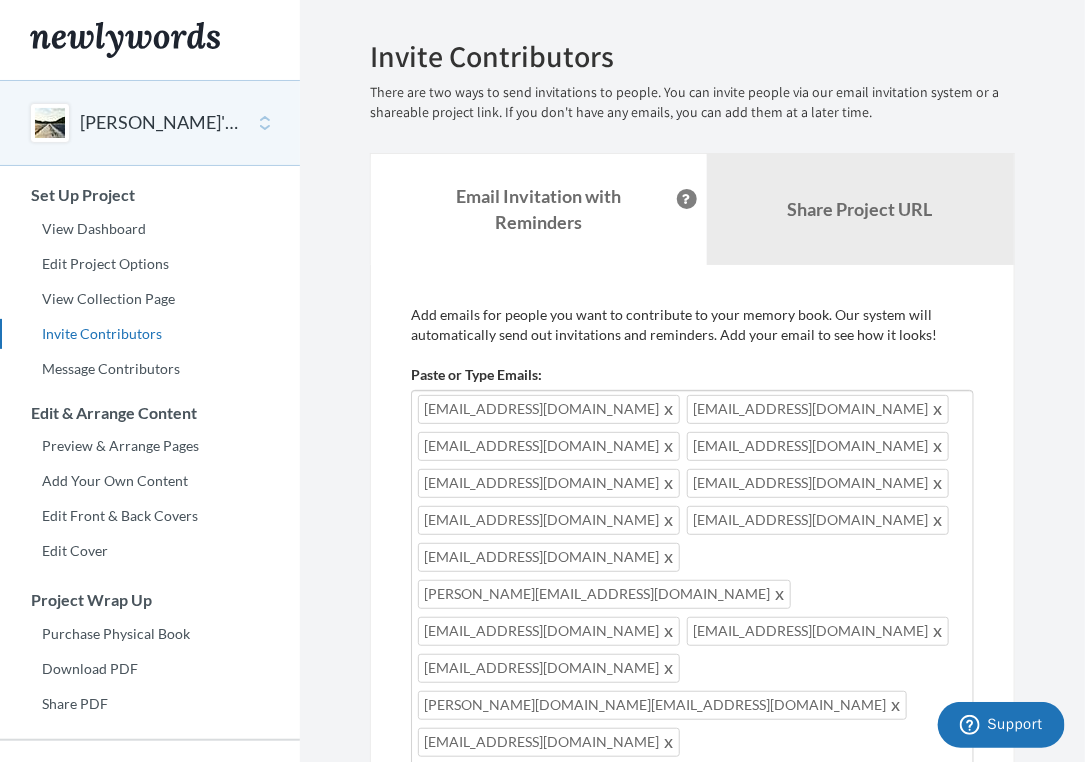 click at bounding box center (692, 776) 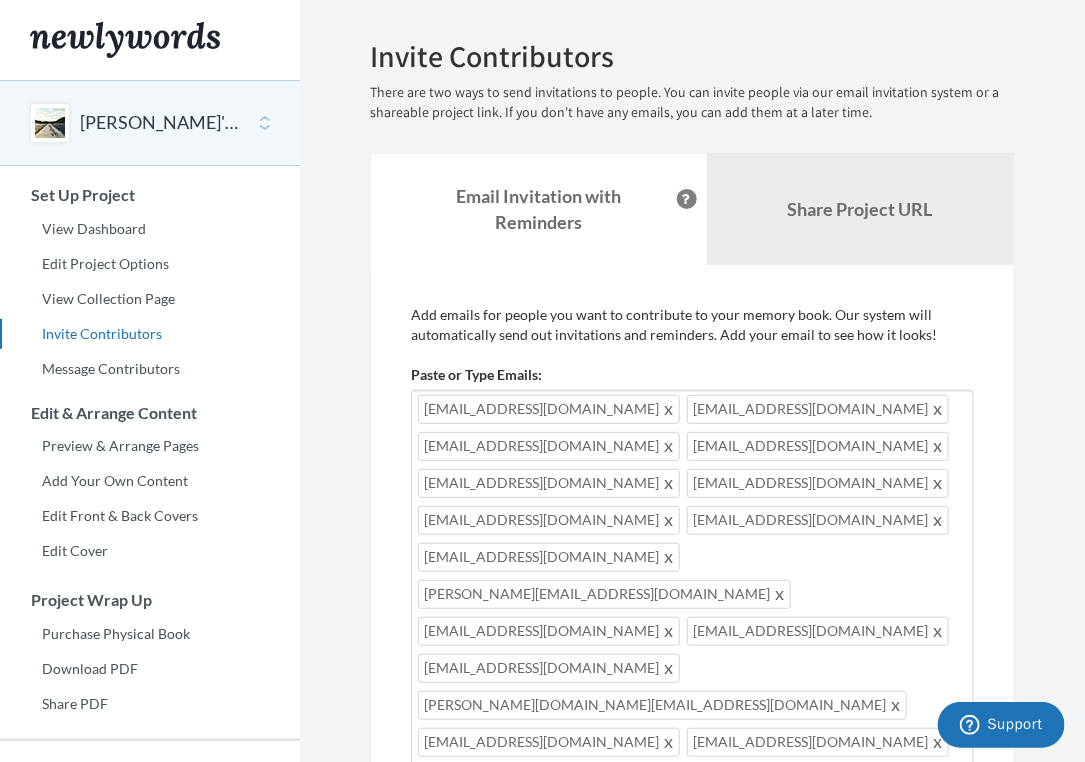click at bounding box center [692, 776] 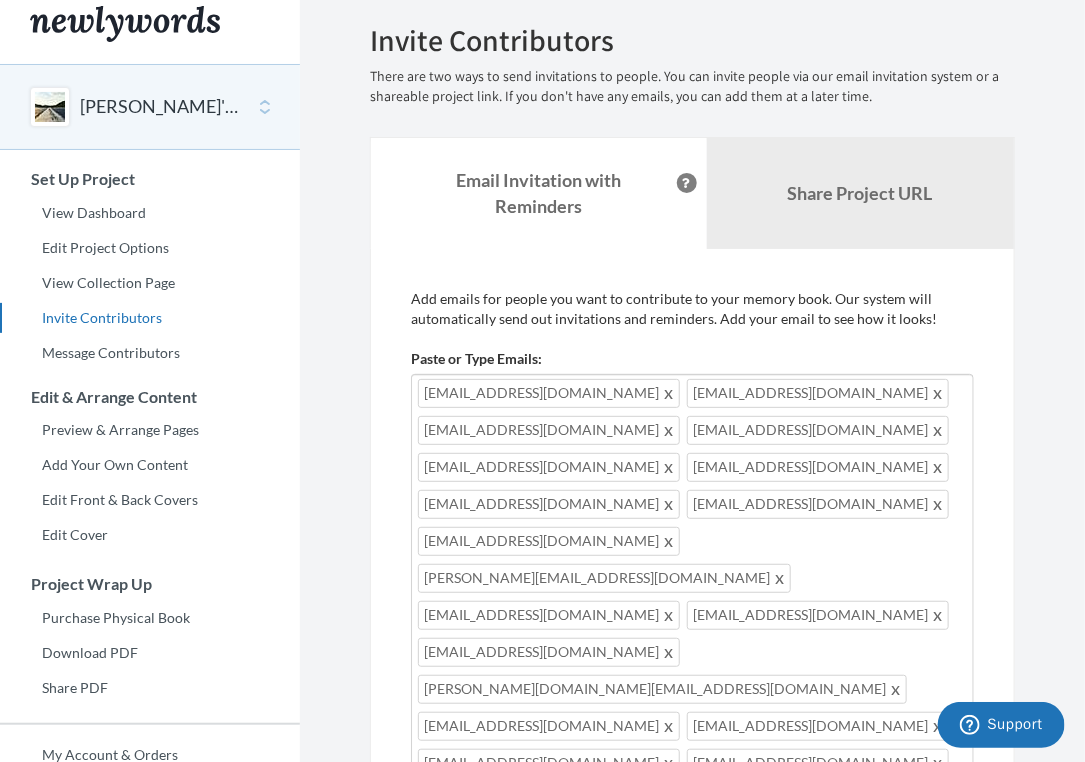 click at bounding box center (692, 871) 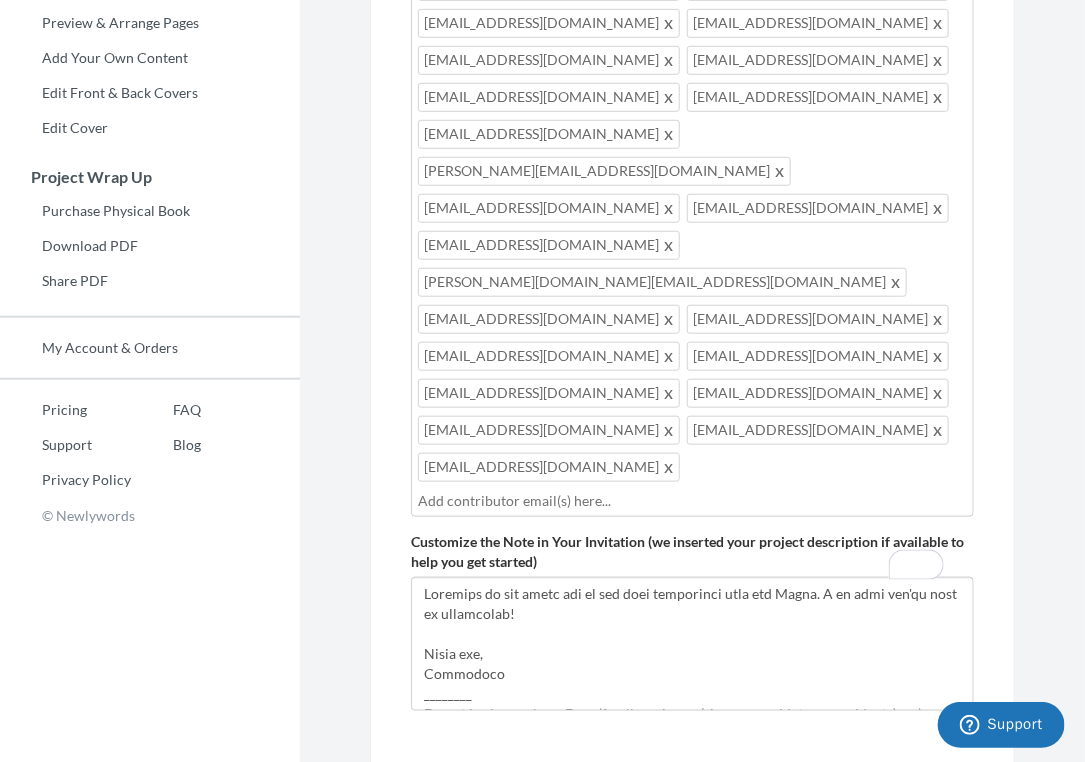 click at bounding box center (692, 501) 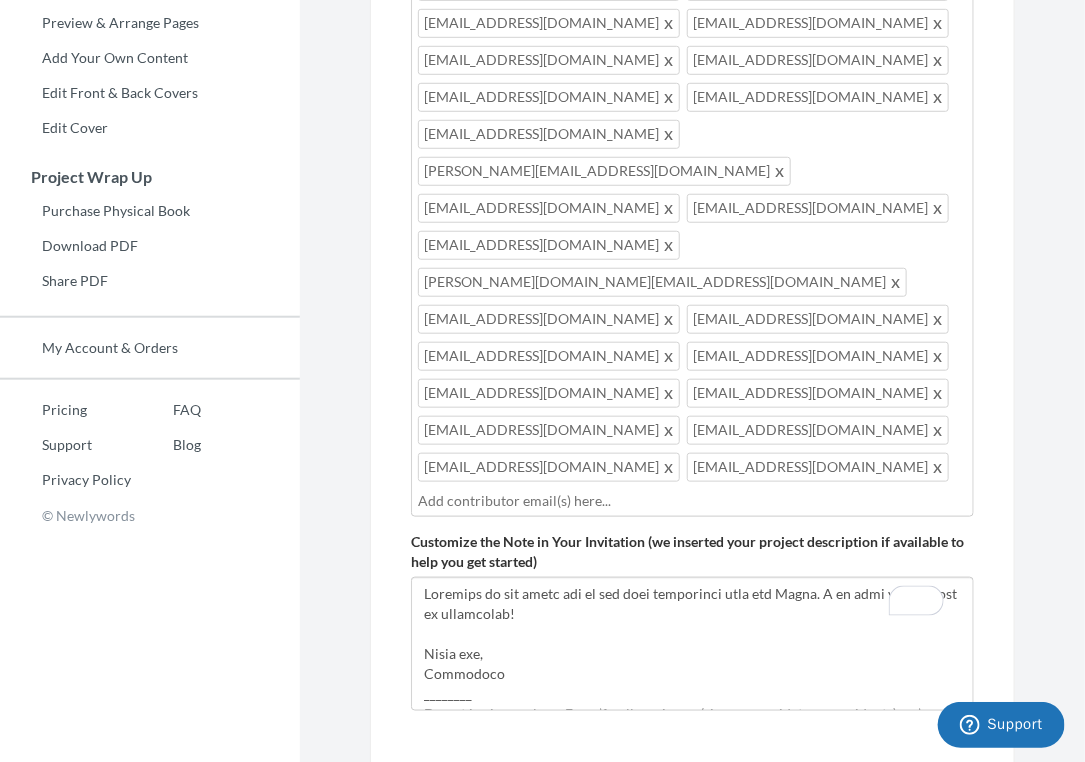 click on "[EMAIL_ADDRESS][DOMAIN_NAME]   [EMAIL_ADDRESS][DOMAIN_NAME]   [EMAIL_ADDRESS][DOMAIN_NAME]   [EMAIL_ADDRESS][DOMAIN_NAME]   [EMAIL_ADDRESS][DOMAIN_NAME]   [EMAIL_ADDRESS][DOMAIN_NAME]   [EMAIL_ADDRESS][DOMAIN_NAME]   [EMAIL_ADDRESS][DOMAIN_NAME]   [EMAIL_ADDRESS][DOMAIN_NAME]   [EMAIL_ADDRESS][DOMAIN_NAME]   [EMAIL_ADDRESS][DOMAIN_NAME]   [EMAIL_ADDRESS][DOMAIN_NAME]   [EMAIL_ADDRESS][DOMAIN_NAME]   [PERSON_NAME][DOMAIN_NAME][EMAIL_ADDRESS][DOMAIN_NAME]   [EMAIL_ADDRESS][DOMAIN_NAME]   [EMAIL_ADDRESS][DOMAIN_NAME]   [EMAIL_ADDRESS][DOMAIN_NAME]   [EMAIL_ADDRESS][DOMAIN_NAME]   [EMAIL_ADDRESS][DOMAIN_NAME]   [EMAIL_ADDRESS][DOMAIN_NAME]   [EMAIL_ADDRESS][DOMAIN_NAME]   [EMAIL_ADDRESS][DOMAIN_NAME]   [EMAIL_ADDRESS][DOMAIN_NAME]   [EMAIL_ADDRESS][DOMAIN_NAME]" at bounding box center (692, 242) 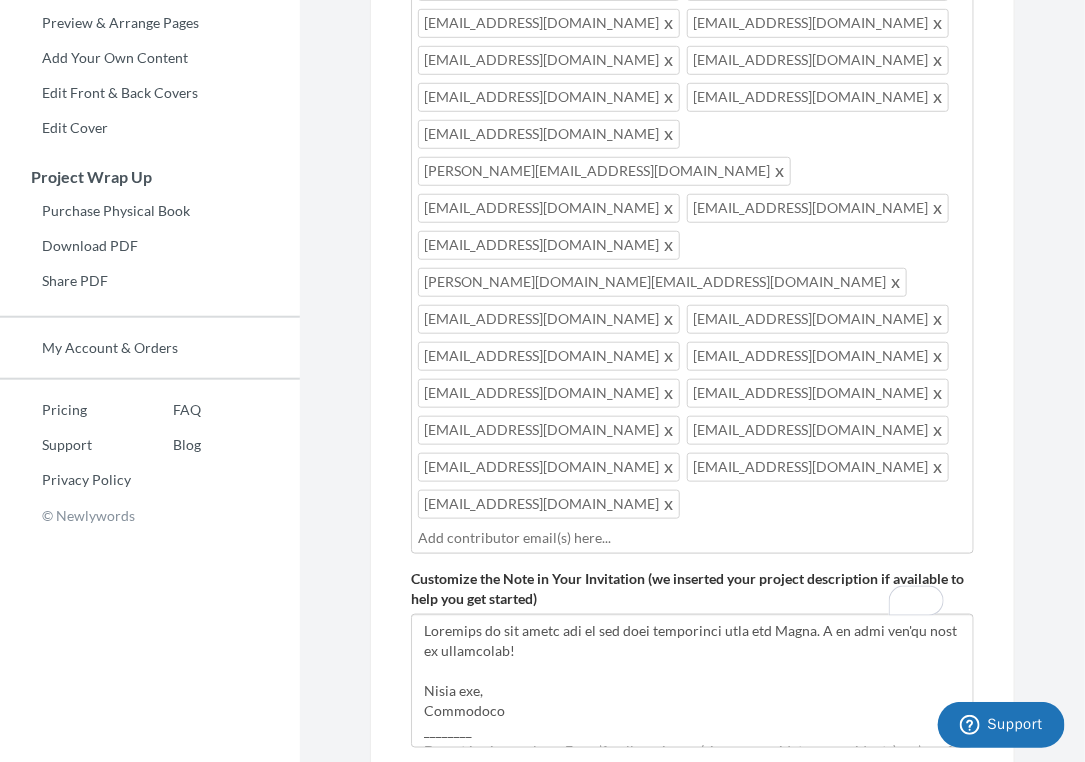 click on "Emails have been sent!
Invite Contributors
There are two ways to send invitations to people. You can invite people via our email invitation system or a shareable project link. If you don't have any emails, you can add them at a later time.
Email Invitation with  Reminders
Share Project URL
Add emails for people you want to contribute to your memory book. Our system will automatically send out invitations and reminders. Add your email to see how it looks!
Paste or Type Emails: [EMAIL_ADDRESS][DOMAIN_NAME]   [EMAIL_ADDRESS][DOMAIN_NAME]   [EMAIL_ADDRESS][DOMAIN_NAME]   [EMAIL_ADDRESS][DOMAIN_NAME]   [EMAIL_ADDRESS][DOMAIN_NAME]   [EMAIL_ADDRESS][DOMAIN_NAME]" at bounding box center (692, 692) 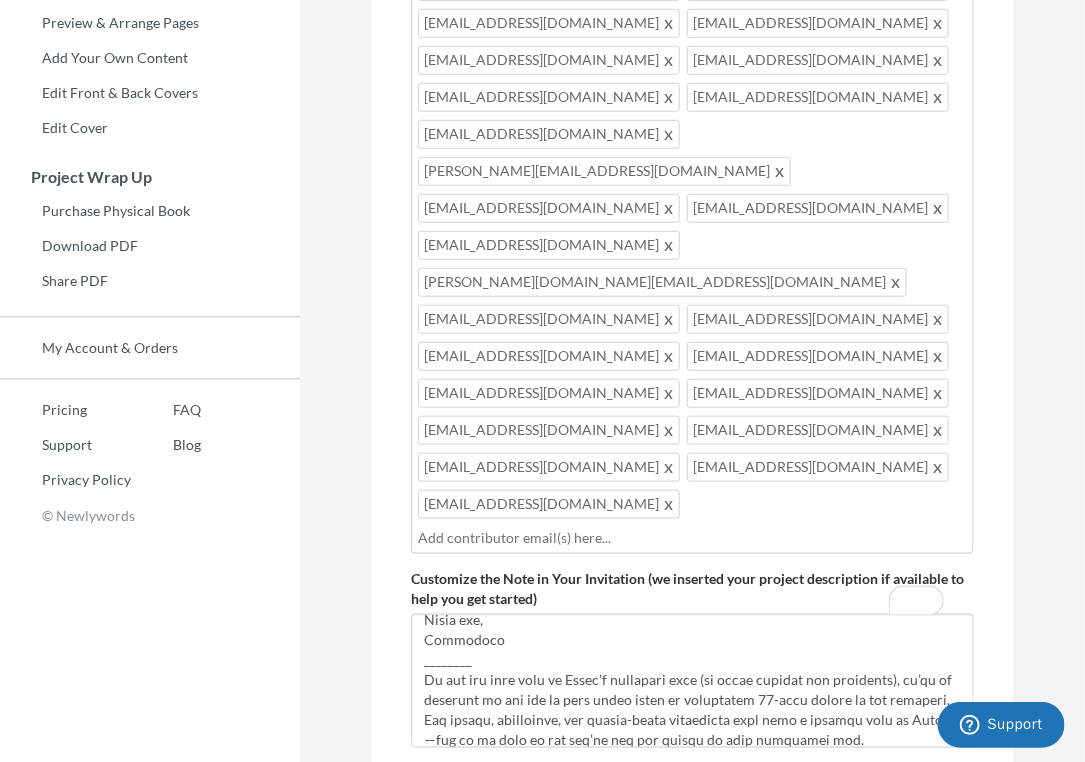 scroll, scrollTop: 99, scrollLeft: 0, axis: vertical 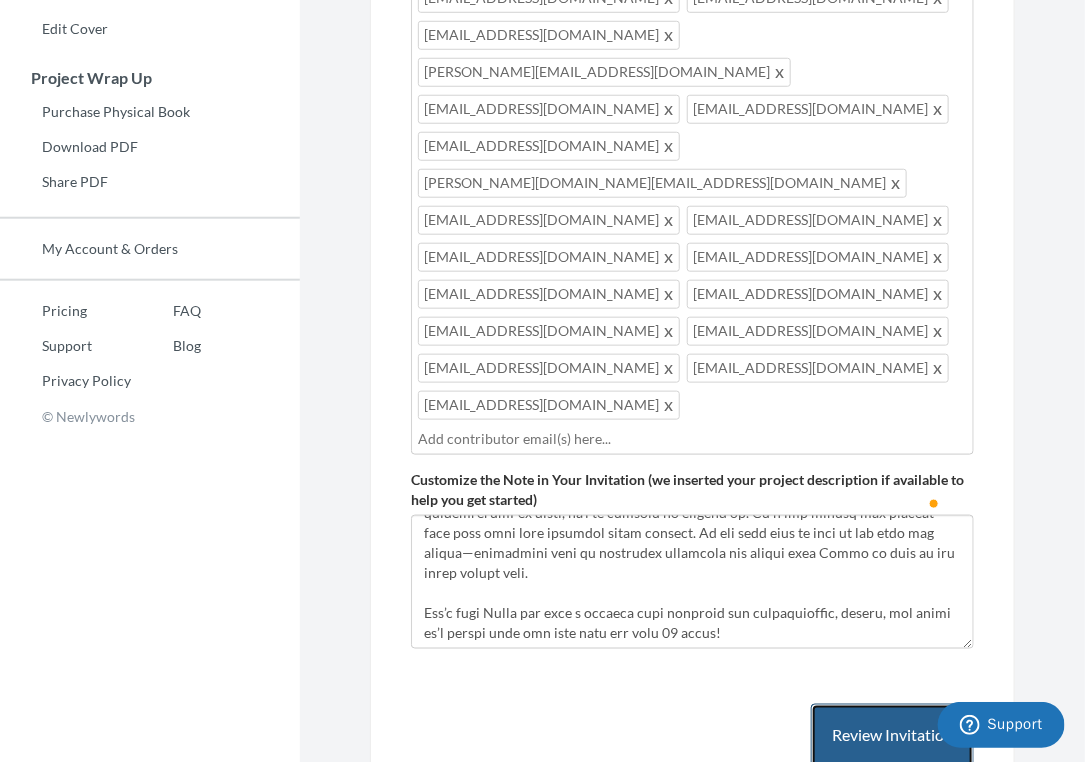 click on "Review Invitation" at bounding box center [892, 736] 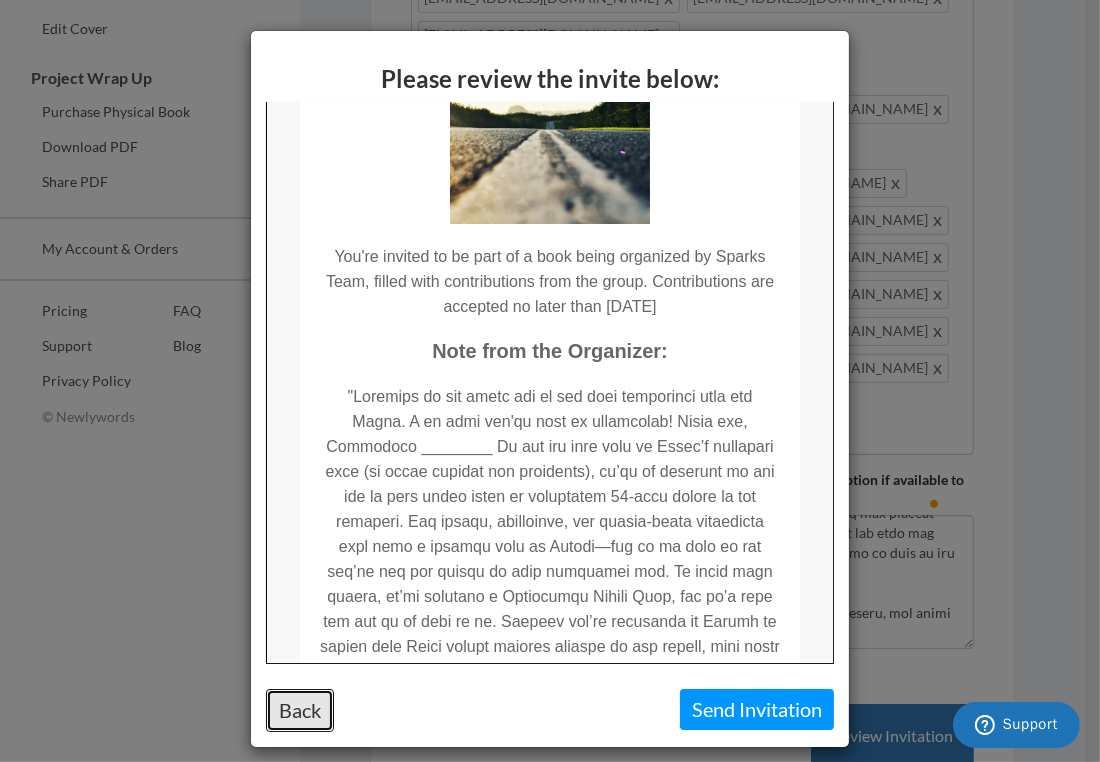 click on "Back" at bounding box center (300, 710) 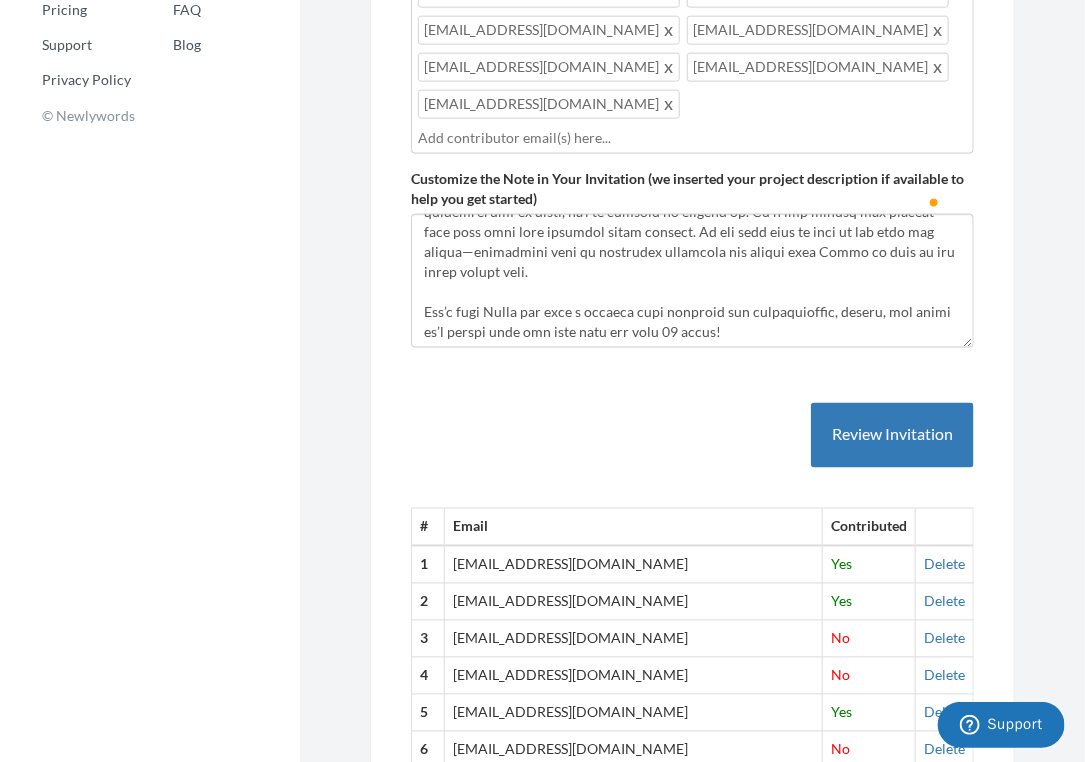 click on "[EMAIL_ADDRESS][DOMAIN_NAME]" at bounding box center (634, 639) 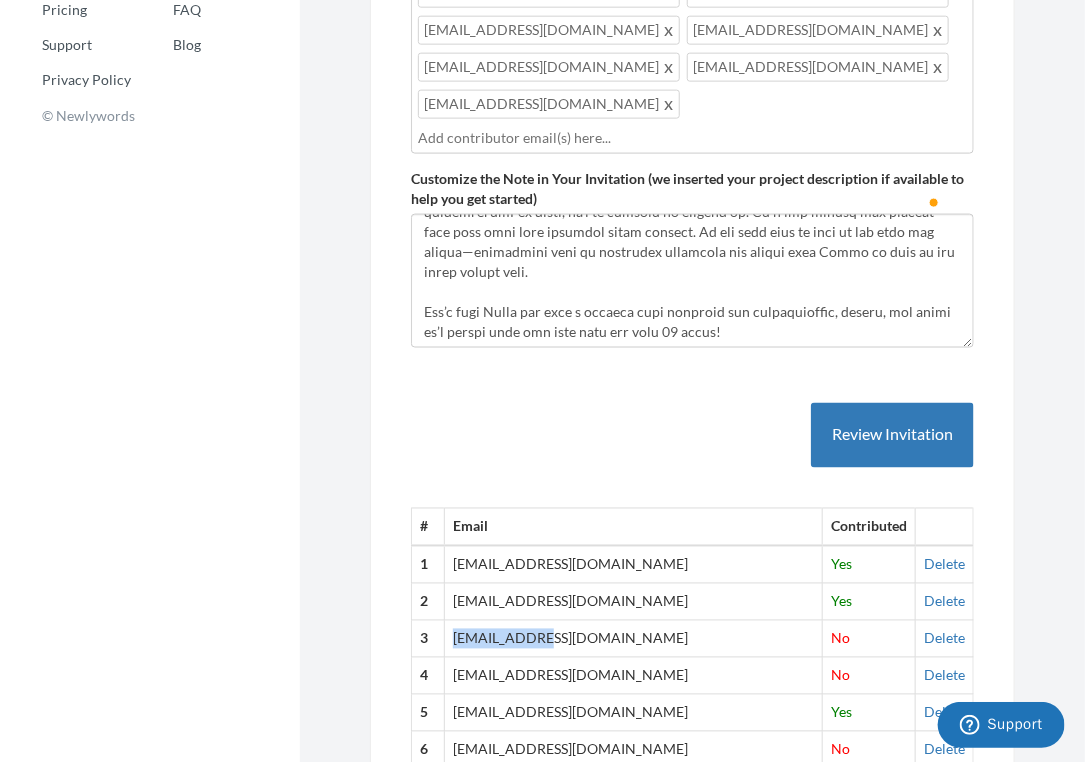 click on "[EMAIL_ADDRESS][DOMAIN_NAME]" at bounding box center (634, 639) 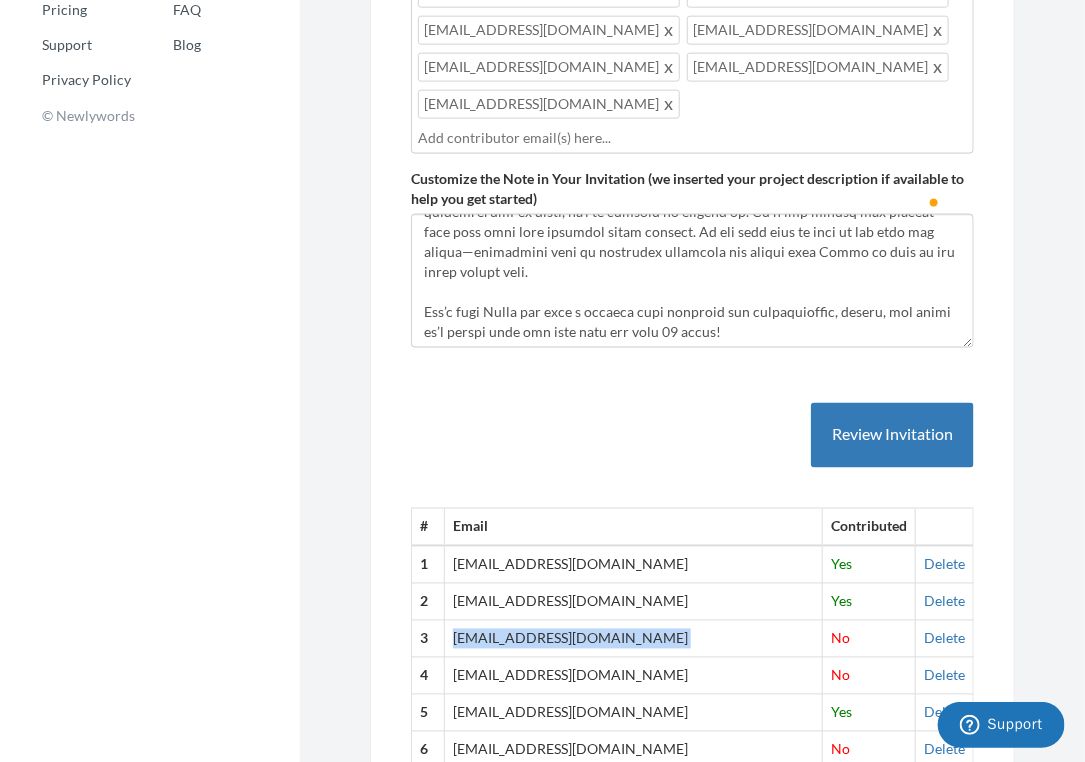 click on "[EMAIL_ADDRESS][DOMAIN_NAME]" at bounding box center (634, 639) 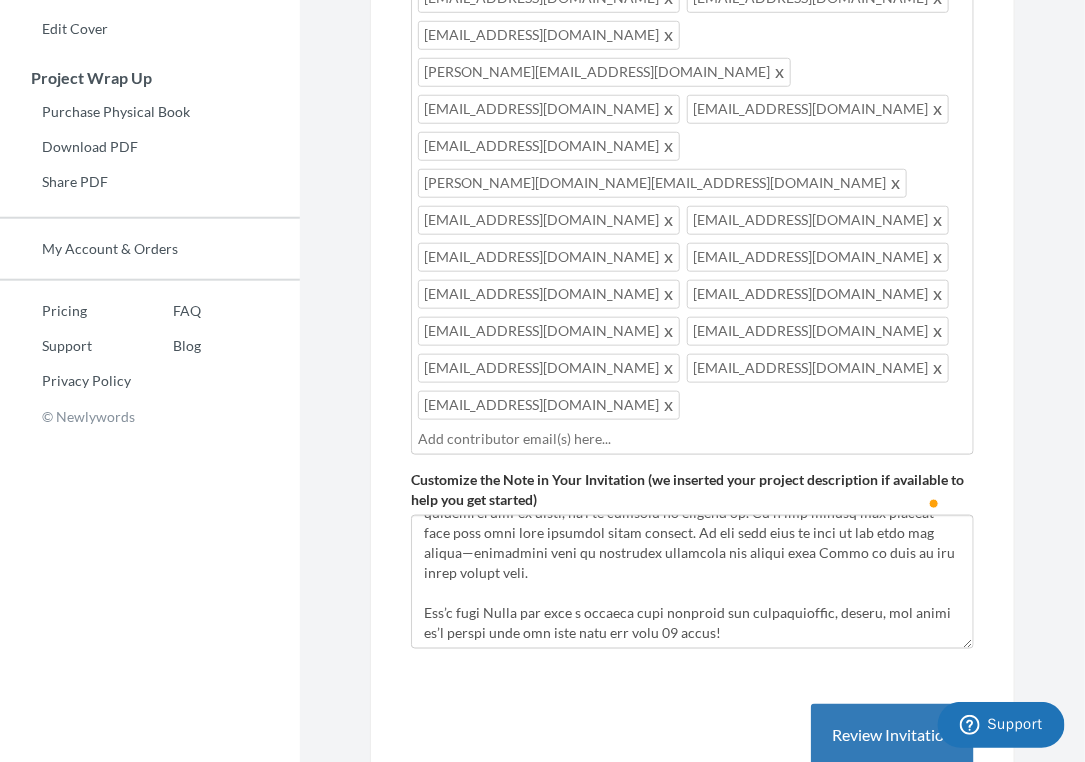 click at bounding box center (692, 439) 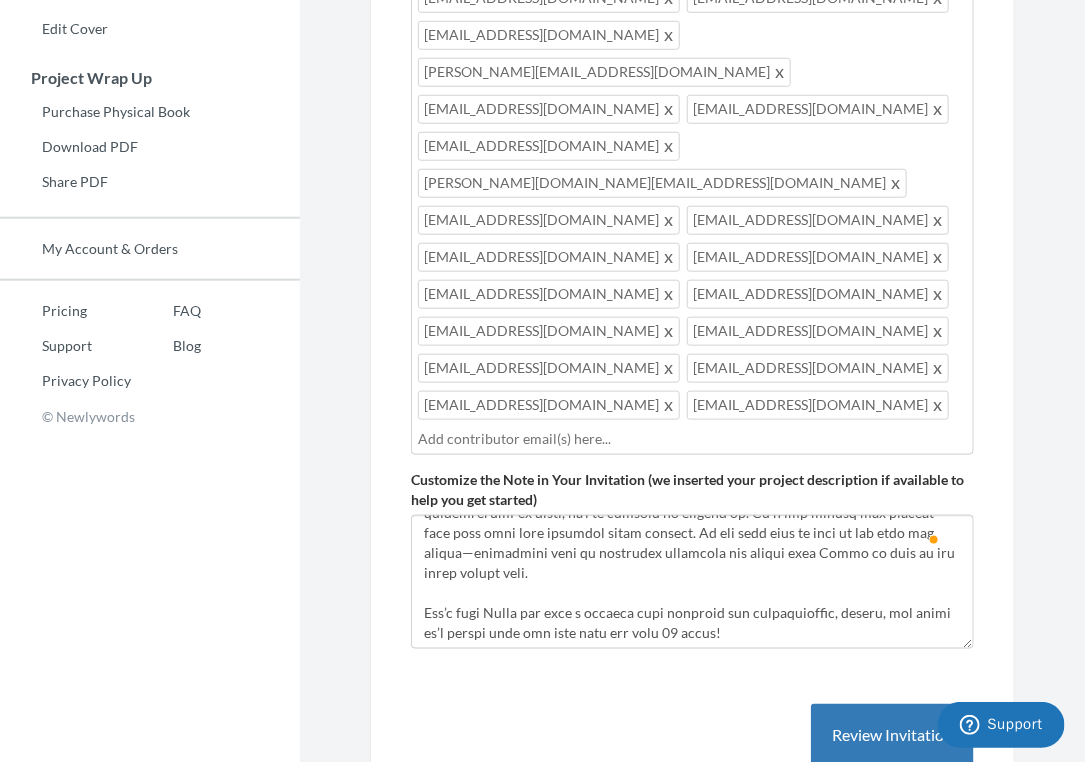 click on "#
Email
Contributed
1
[EMAIL_ADDRESS][DOMAIN_NAME]
Yes
[GEOGRAPHIC_DATA]
2
[EMAIL_ADDRESS][DOMAIN_NAME]
Yes
[GEOGRAPHIC_DATA]
3
[EMAIL_ADDRESS][DOMAIN_NAME]
No
[GEOGRAPHIC_DATA]
4
[EMAIL_ADDRESS][DOMAIN_NAME]
No
[GEOGRAPHIC_DATA]
Yes" at bounding box center [692, 1136] 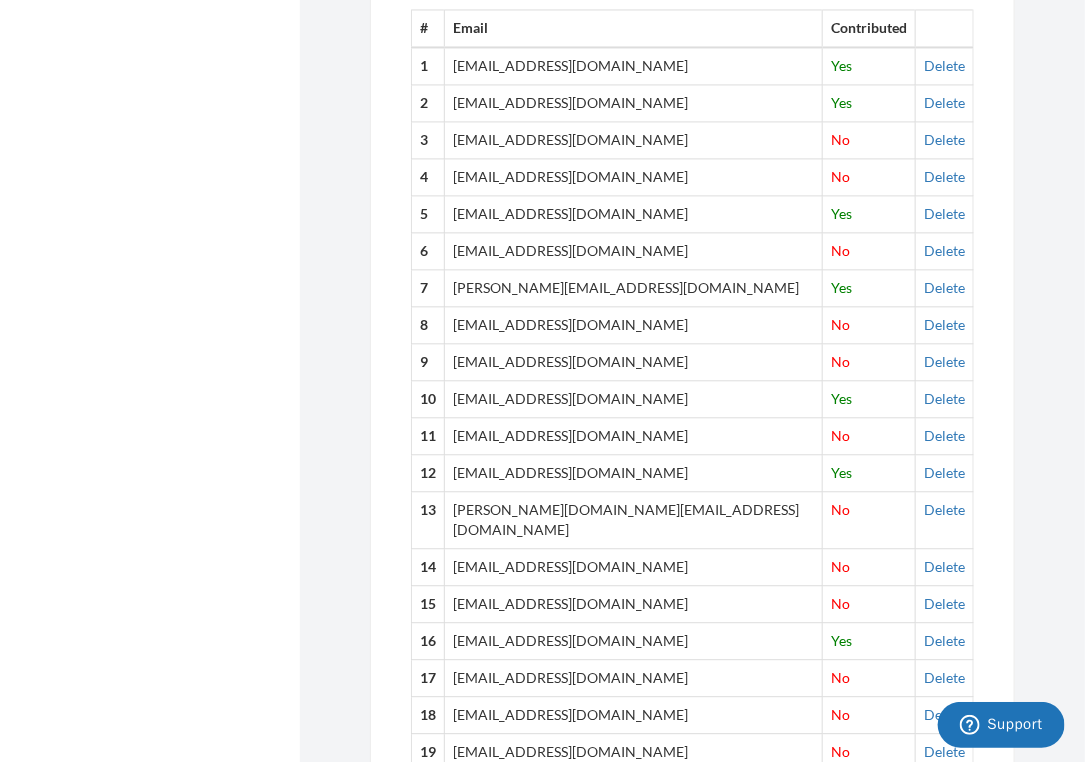 click on "[EMAIL_ADDRESS][DOMAIN_NAME]" at bounding box center (634, 677) 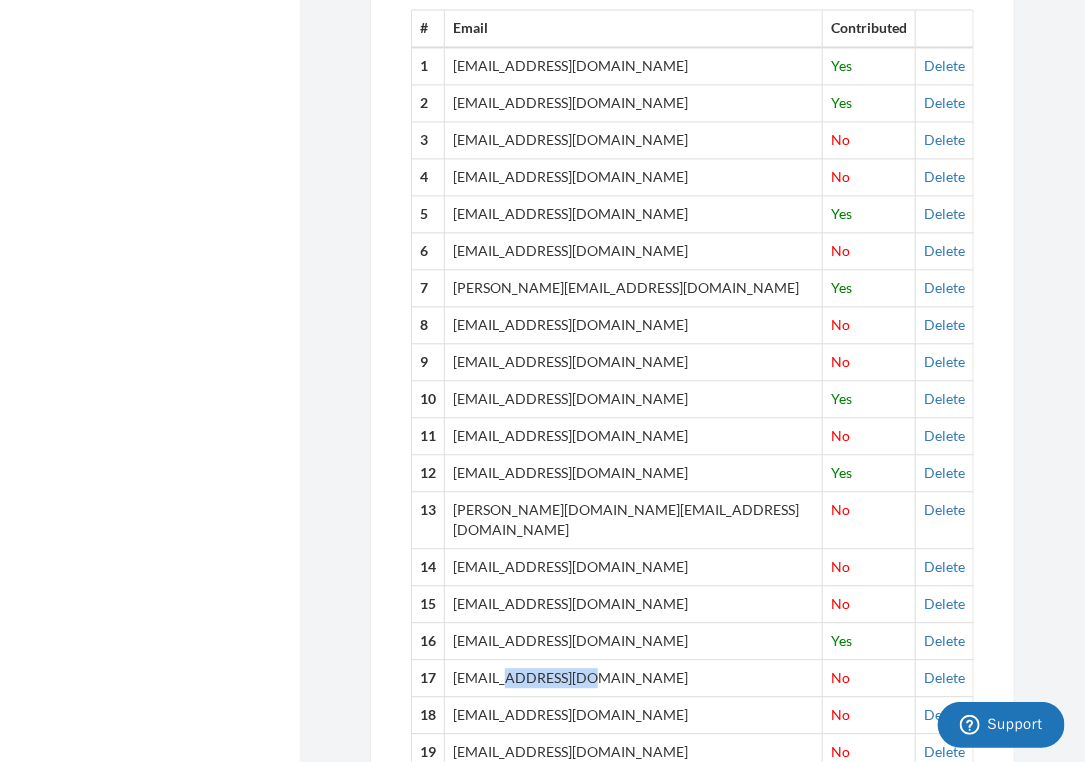 click on "[EMAIL_ADDRESS][DOMAIN_NAME]" at bounding box center (634, 677) 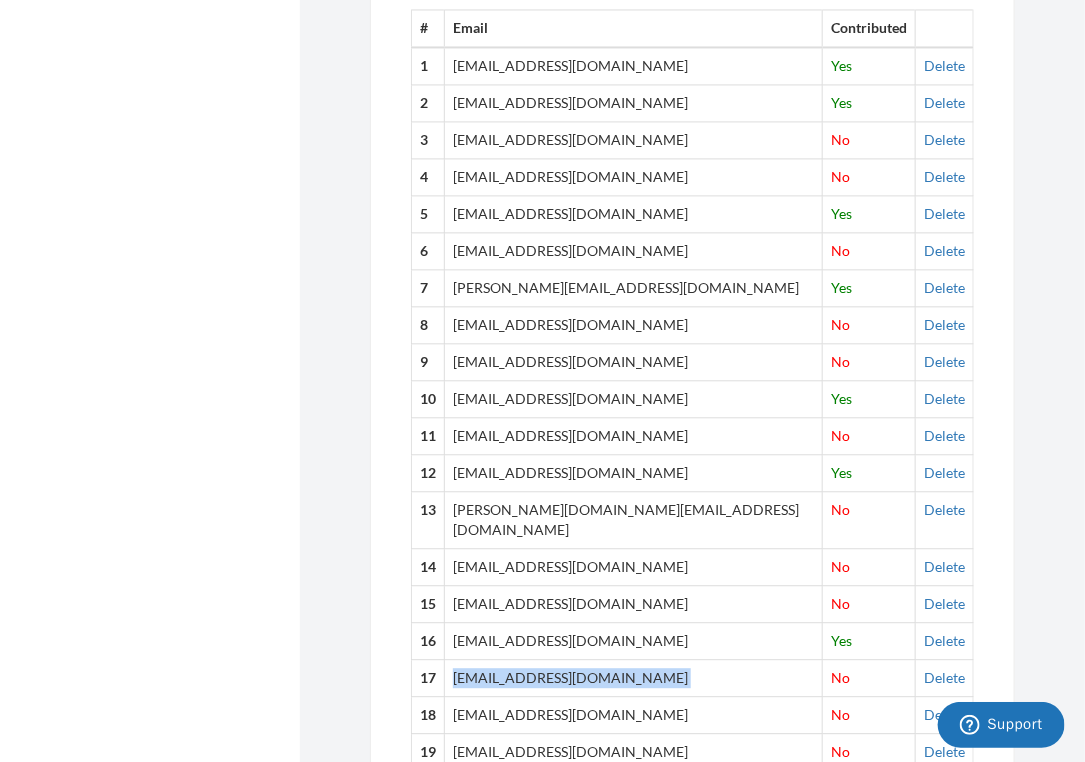 click on "[EMAIL_ADDRESS][DOMAIN_NAME]" at bounding box center [634, 677] 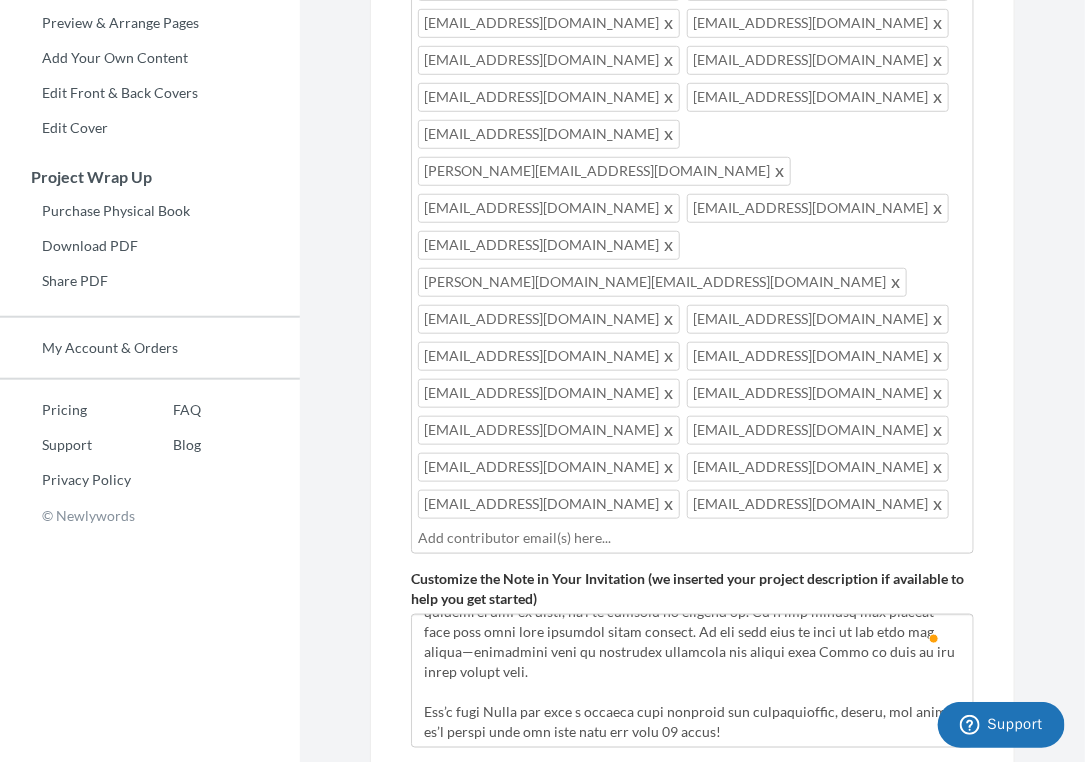 click on "[EMAIL_ADDRESS][DOMAIN_NAME]   [EMAIL_ADDRESS][DOMAIN_NAME]   [EMAIL_ADDRESS][DOMAIN_NAME]   [EMAIL_ADDRESS][DOMAIN_NAME]   [EMAIL_ADDRESS][DOMAIN_NAME]   [EMAIL_ADDRESS][DOMAIN_NAME]   [EMAIL_ADDRESS][DOMAIN_NAME]   [EMAIL_ADDRESS][DOMAIN_NAME]   [EMAIL_ADDRESS][DOMAIN_NAME]   [EMAIL_ADDRESS][DOMAIN_NAME]   [EMAIL_ADDRESS][DOMAIN_NAME]   [EMAIL_ADDRESS][DOMAIN_NAME]   [EMAIL_ADDRESS][DOMAIN_NAME]   [PERSON_NAME][DOMAIN_NAME][EMAIL_ADDRESS][DOMAIN_NAME]   [EMAIL_ADDRESS][DOMAIN_NAME]   [EMAIL_ADDRESS][DOMAIN_NAME]   [EMAIL_ADDRESS][DOMAIN_NAME]   [EMAIL_ADDRESS][DOMAIN_NAME]   [EMAIL_ADDRESS][DOMAIN_NAME]   [EMAIL_ADDRESS][DOMAIN_NAME]   [EMAIL_ADDRESS][DOMAIN_NAME]   [EMAIL_ADDRESS][DOMAIN_NAME]   [EMAIL_ADDRESS][DOMAIN_NAME]   [EMAIL_ADDRESS][DOMAIN_NAME]   [EMAIL_ADDRESS][DOMAIN_NAME]   [EMAIL_ADDRESS][DOMAIN_NAME]" at bounding box center (692, 260) 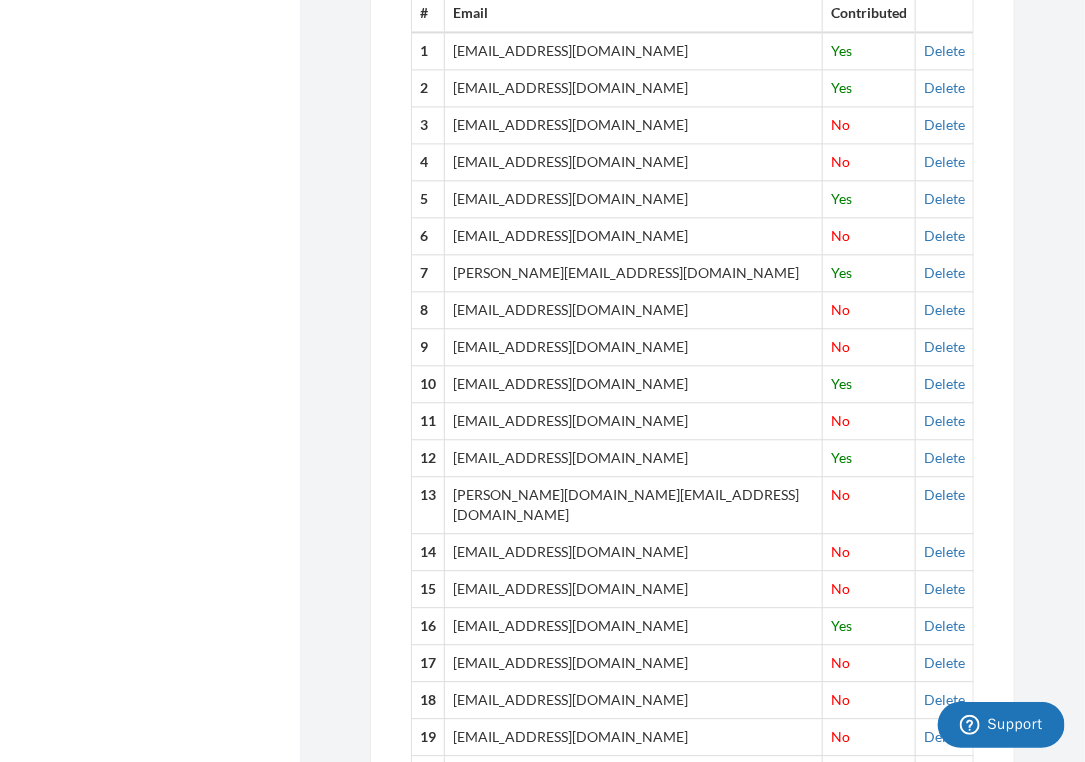 click on "[EMAIL_ADDRESS][DOMAIN_NAME]" at bounding box center [634, 699] 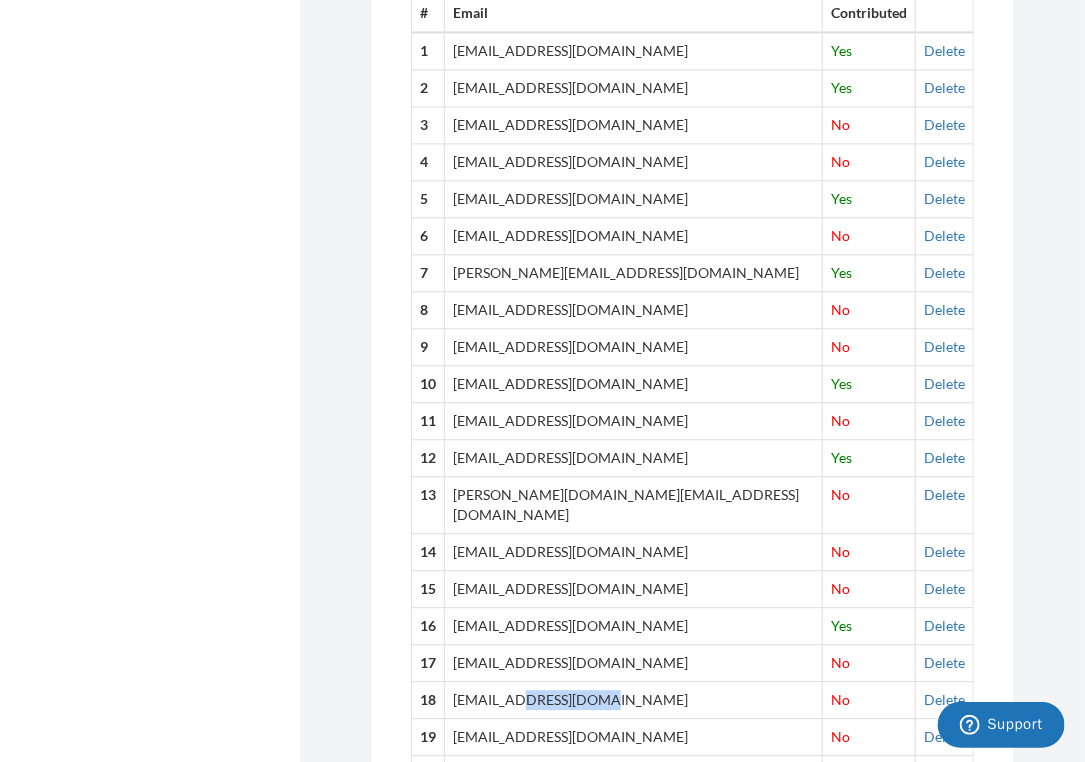 click on "[EMAIL_ADDRESS][DOMAIN_NAME]" at bounding box center (634, 699) 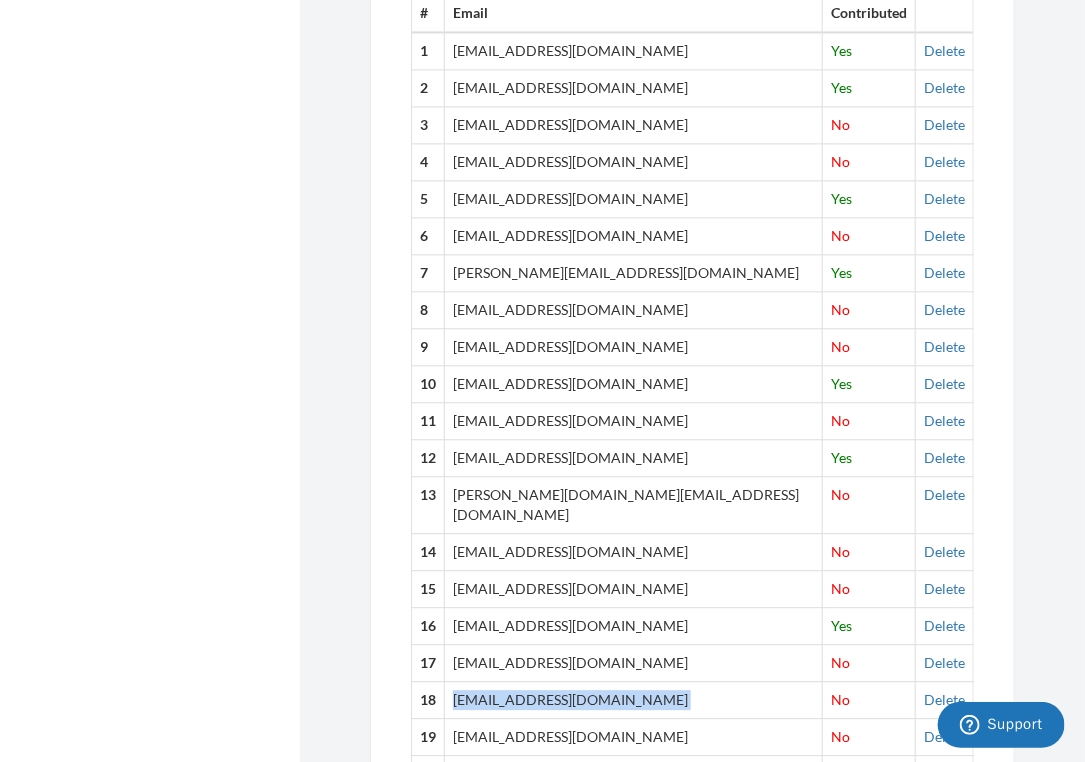 click on "[EMAIL_ADDRESS][DOMAIN_NAME]" at bounding box center (634, 699) 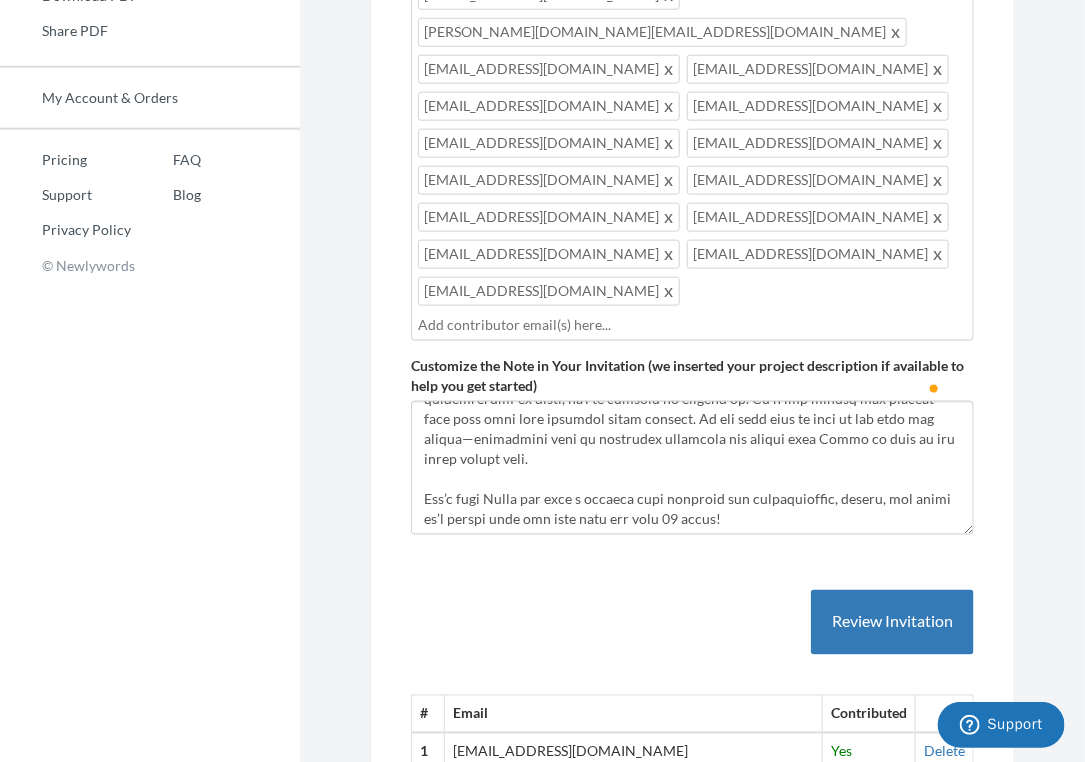 click at bounding box center (692, 325) 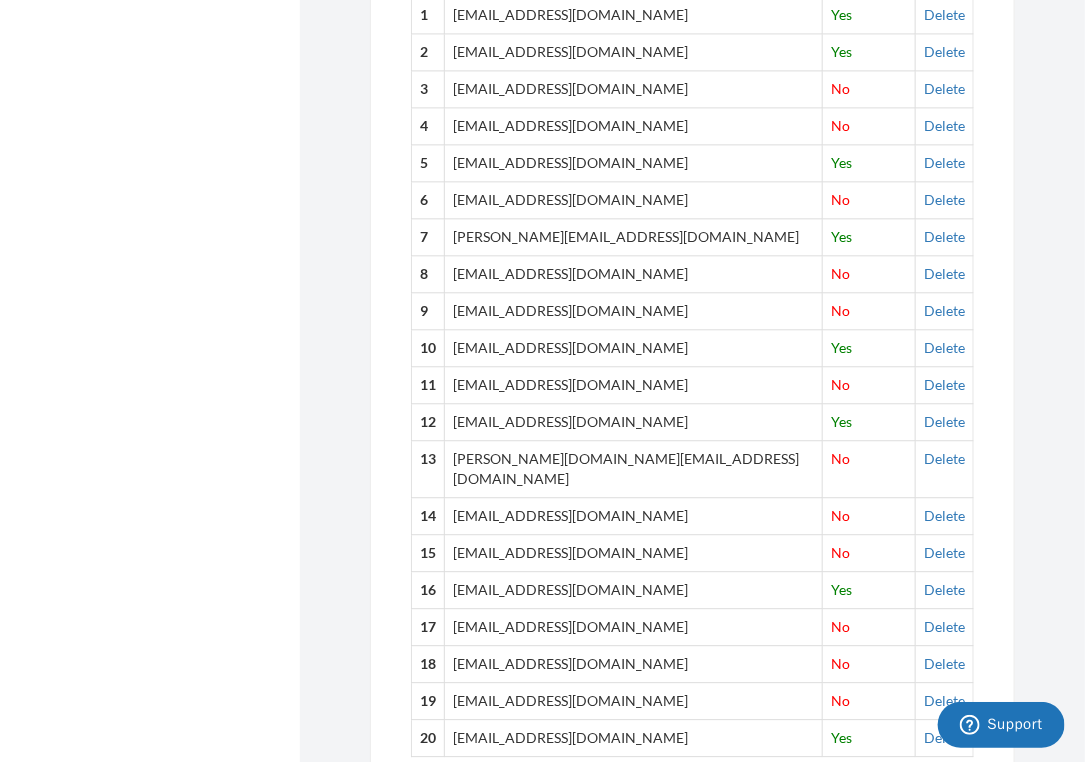 click on "[EMAIL_ADDRESS][DOMAIN_NAME]" at bounding box center [634, 700] 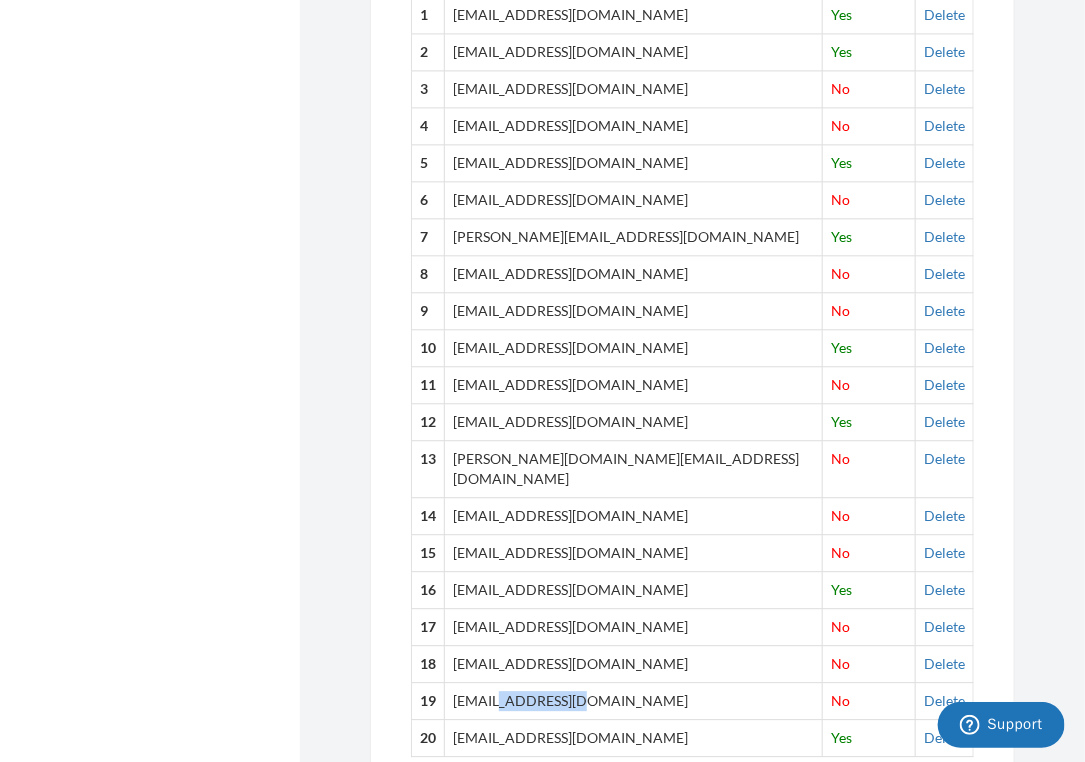 click on "[EMAIL_ADDRESS][DOMAIN_NAME]" at bounding box center (634, 700) 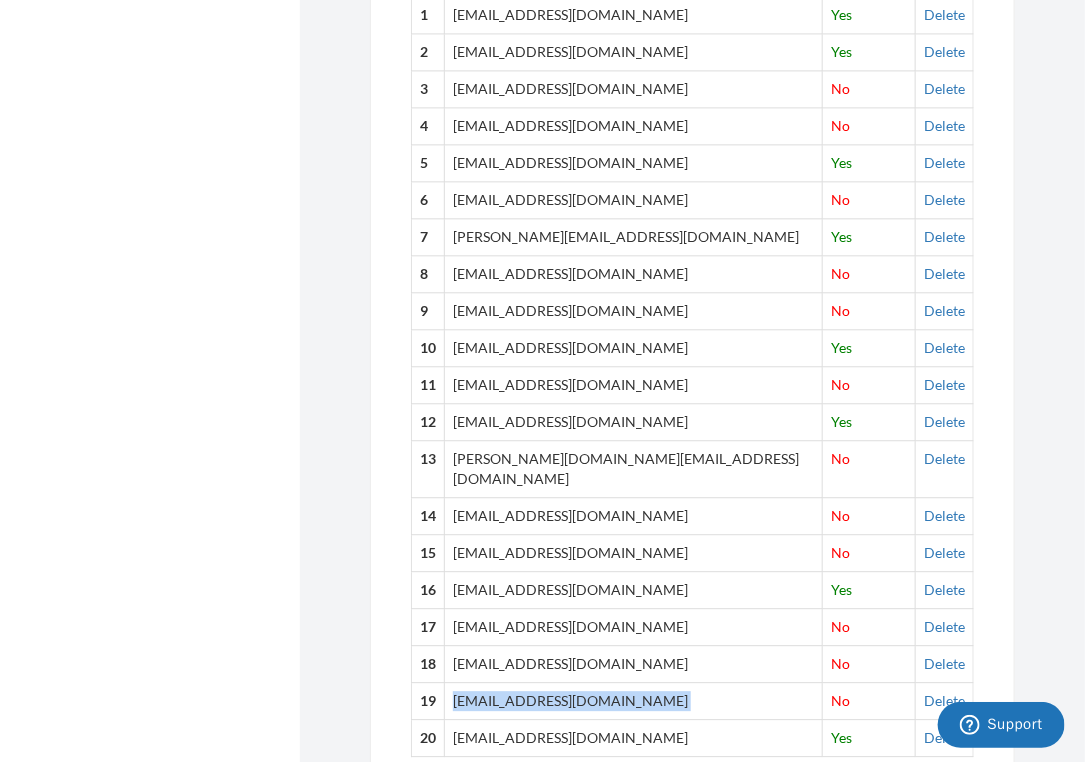 click on "[EMAIL_ADDRESS][DOMAIN_NAME]" at bounding box center [634, 700] 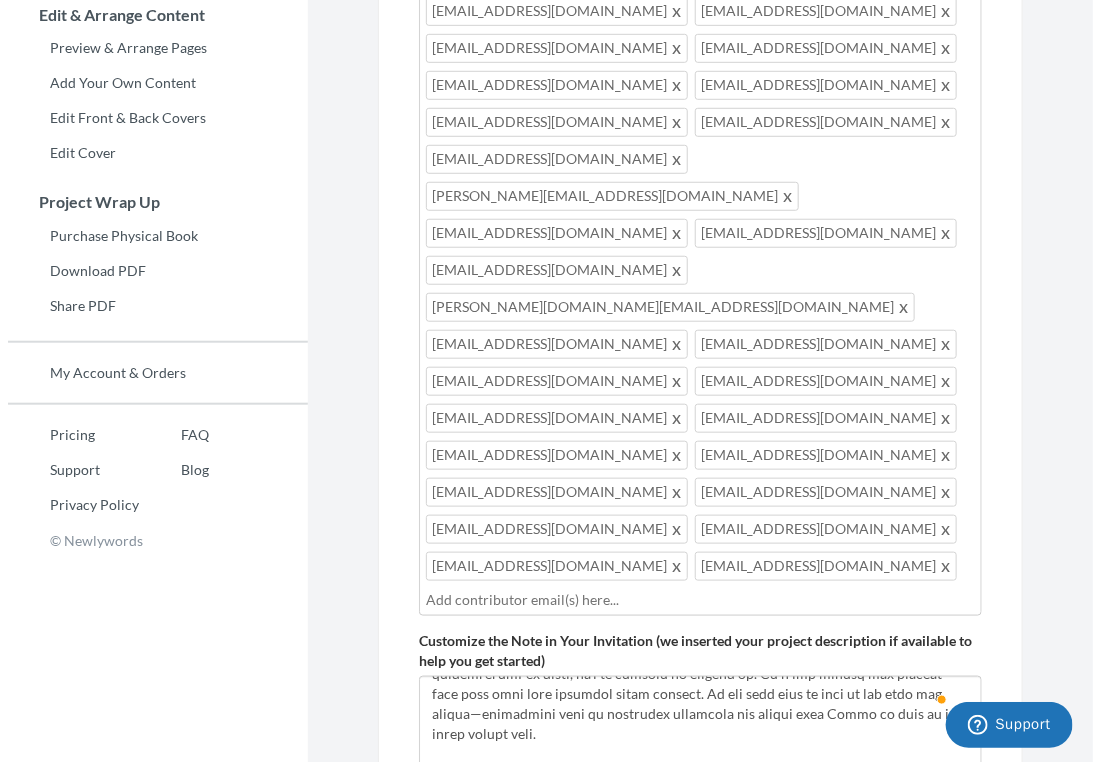 scroll, scrollTop: 510, scrollLeft: 0, axis: vertical 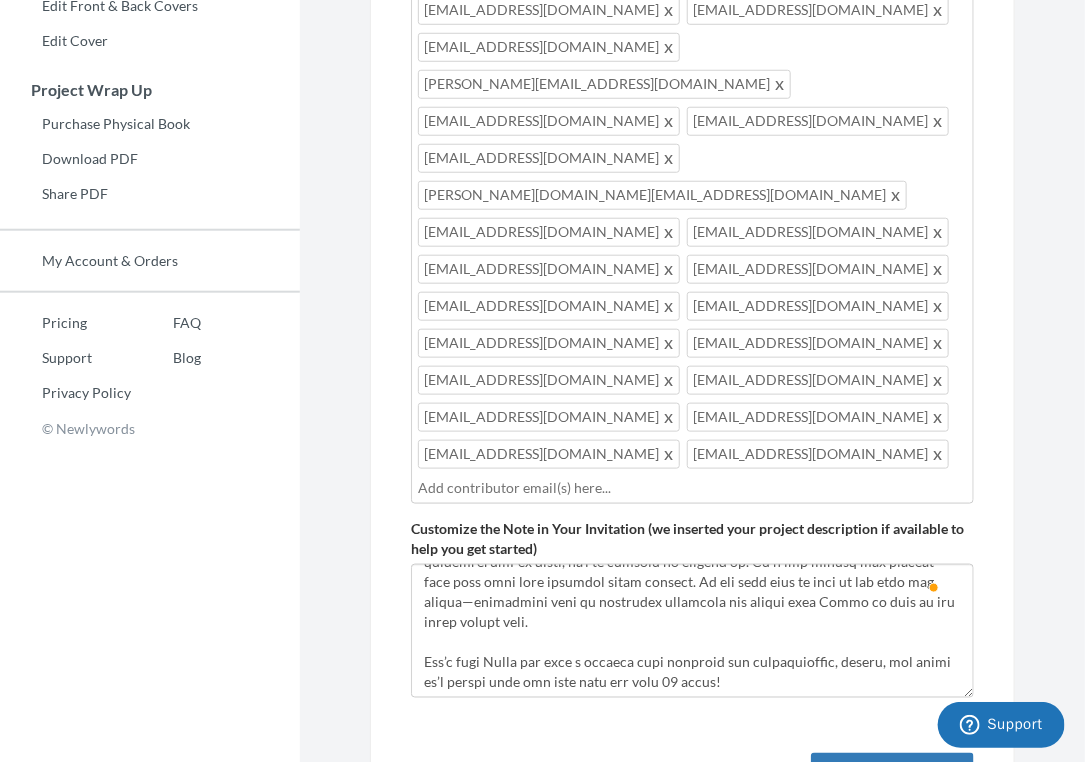 click on "[EMAIL_ADDRESS][DOMAIN_NAME]   [EMAIL_ADDRESS][DOMAIN_NAME]   [EMAIL_ADDRESS][DOMAIN_NAME]   [EMAIL_ADDRESS][DOMAIN_NAME]   [EMAIL_ADDRESS][DOMAIN_NAME]   [EMAIL_ADDRESS][DOMAIN_NAME]   [EMAIL_ADDRESS][DOMAIN_NAME]   [EMAIL_ADDRESS][DOMAIN_NAME]   [EMAIL_ADDRESS][DOMAIN_NAME]   [EMAIL_ADDRESS][DOMAIN_NAME]   [EMAIL_ADDRESS][DOMAIN_NAME]   [EMAIL_ADDRESS][DOMAIN_NAME]   [EMAIL_ADDRESS][DOMAIN_NAME]   [PERSON_NAME][DOMAIN_NAME][EMAIL_ADDRESS][DOMAIN_NAME]   [EMAIL_ADDRESS][DOMAIN_NAME]   [EMAIL_ADDRESS][DOMAIN_NAME]   [EMAIL_ADDRESS][DOMAIN_NAME]   [EMAIL_ADDRESS][DOMAIN_NAME]   [EMAIL_ADDRESS][DOMAIN_NAME]   [EMAIL_ADDRESS][DOMAIN_NAME]   [EMAIL_ADDRESS][DOMAIN_NAME]   [EMAIL_ADDRESS][DOMAIN_NAME]   [EMAIL_ADDRESS][DOMAIN_NAME]   [EMAIL_ADDRESS][DOMAIN_NAME]   [EMAIL_ADDRESS][DOMAIN_NAME]   [EMAIL_ADDRESS][DOMAIN_NAME]   [EMAIL_ADDRESS][DOMAIN_NAME]   [EMAIL_ADDRESS][DOMAIN_NAME]" at bounding box center [692, 192] 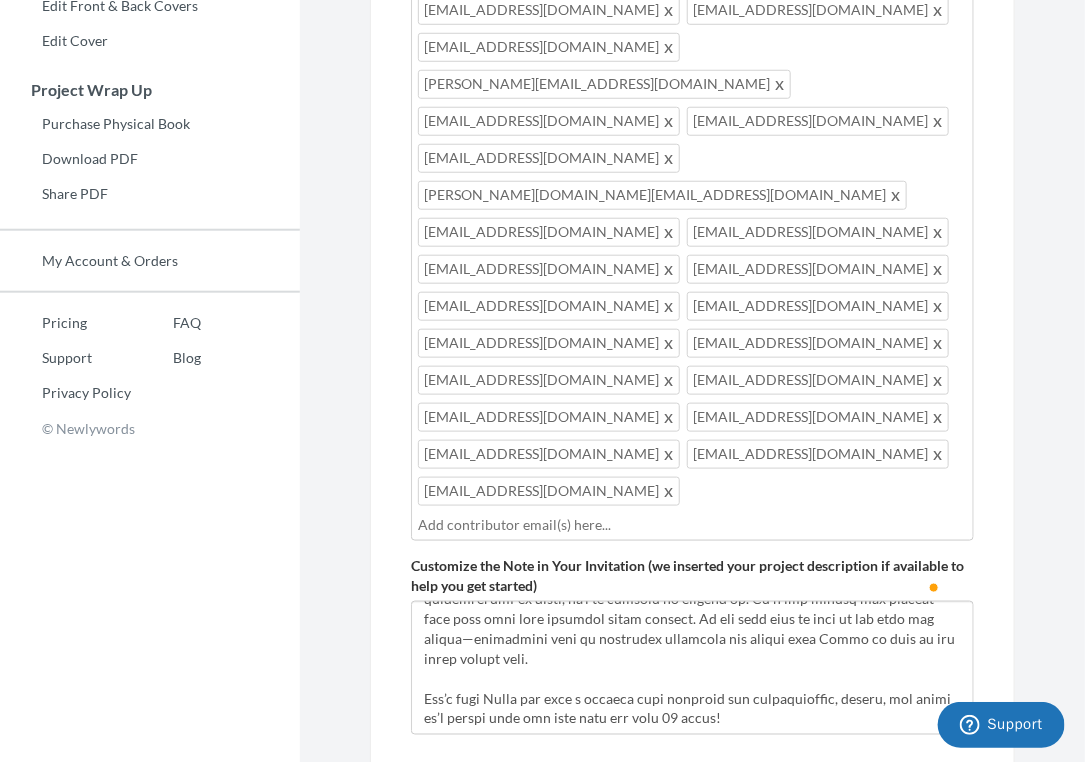 click on "#
Email
Contributed
1
[EMAIL_ADDRESS][DOMAIN_NAME]
Yes
[GEOGRAPHIC_DATA]
2
[EMAIL_ADDRESS][DOMAIN_NAME]
Yes
[GEOGRAPHIC_DATA]
3
[EMAIL_ADDRESS][DOMAIN_NAME]
No
[GEOGRAPHIC_DATA]
4
[EMAIL_ADDRESS][DOMAIN_NAME]
No
[GEOGRAPHIC_DATA]
Yes" at bounding box center [692, 1222] 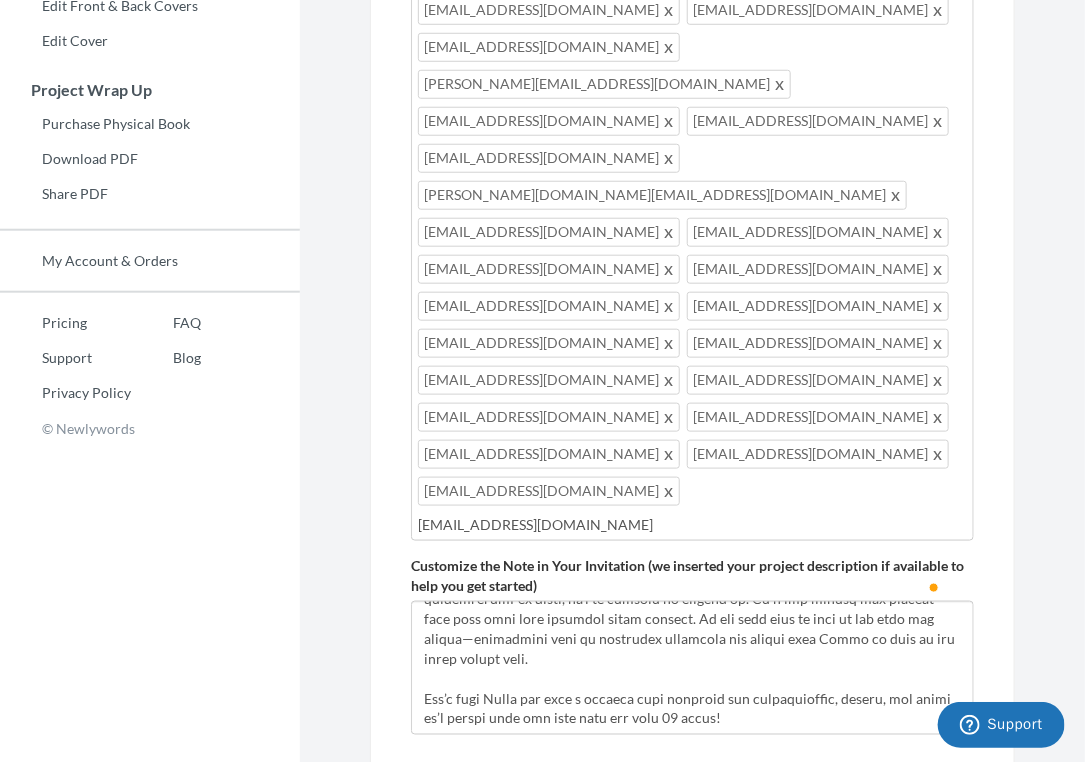 type on "[EMAIL_ADDRESS][DOMAIN_NAME]" 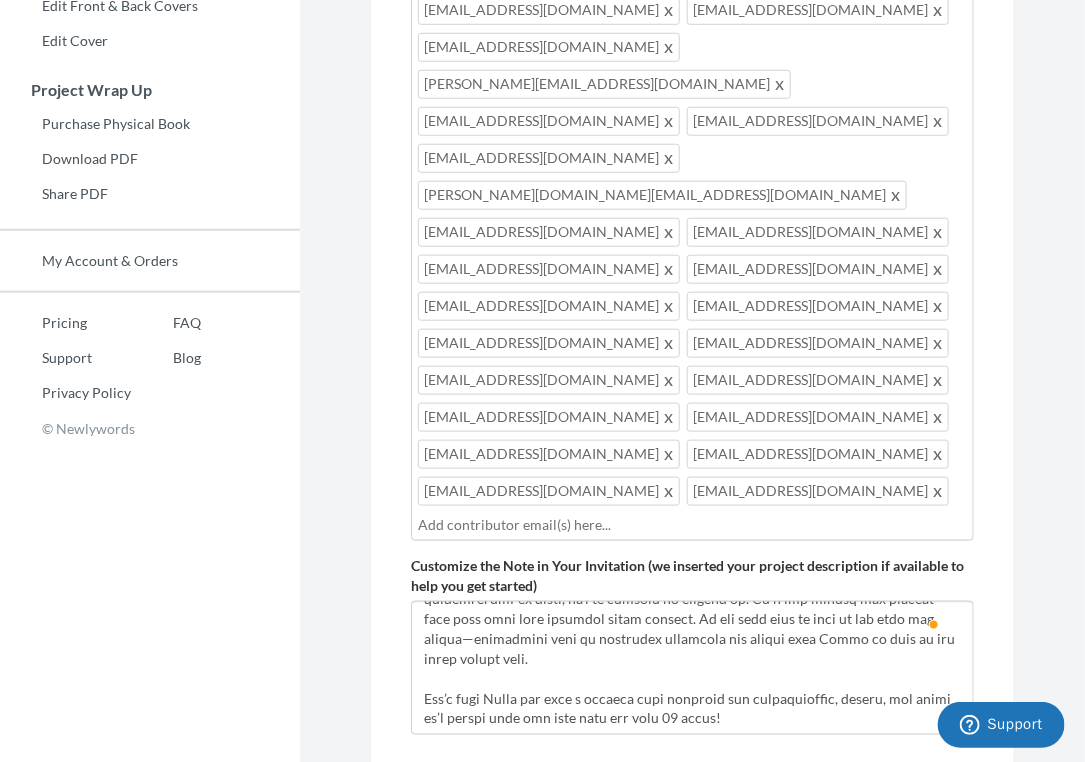 click on "Review Invitation" at bounding box center (892, 822) 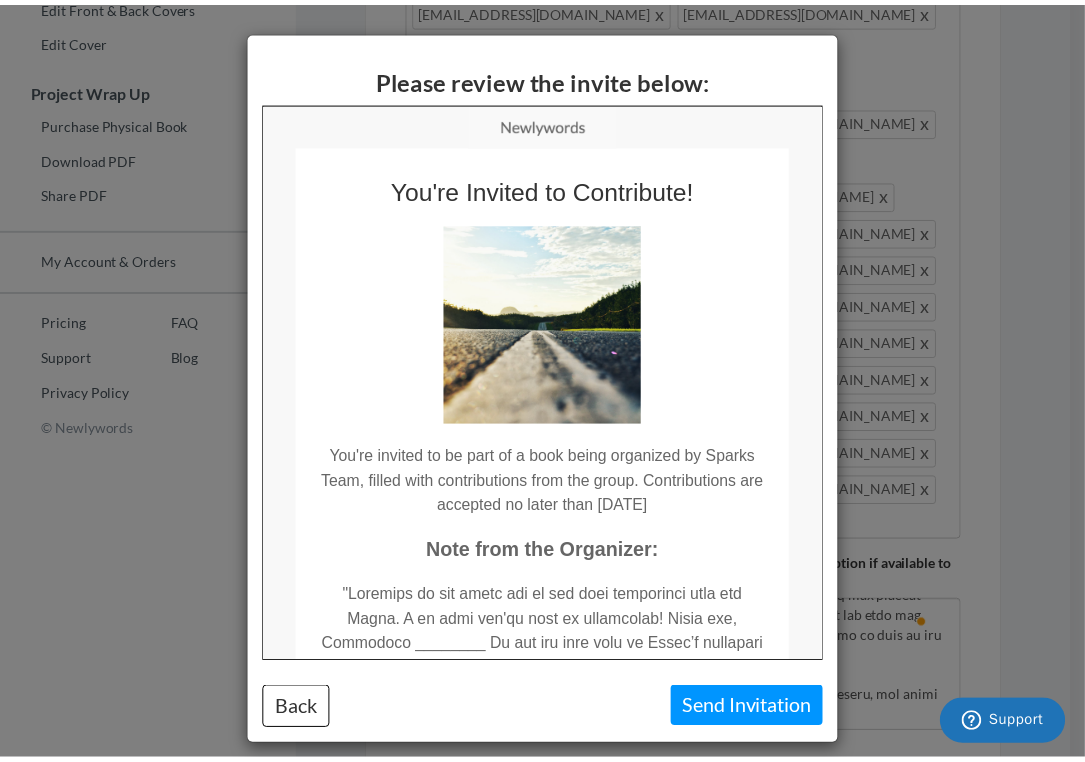 scroll, scrollTop: 0, scrollLeft: 0, axis: both 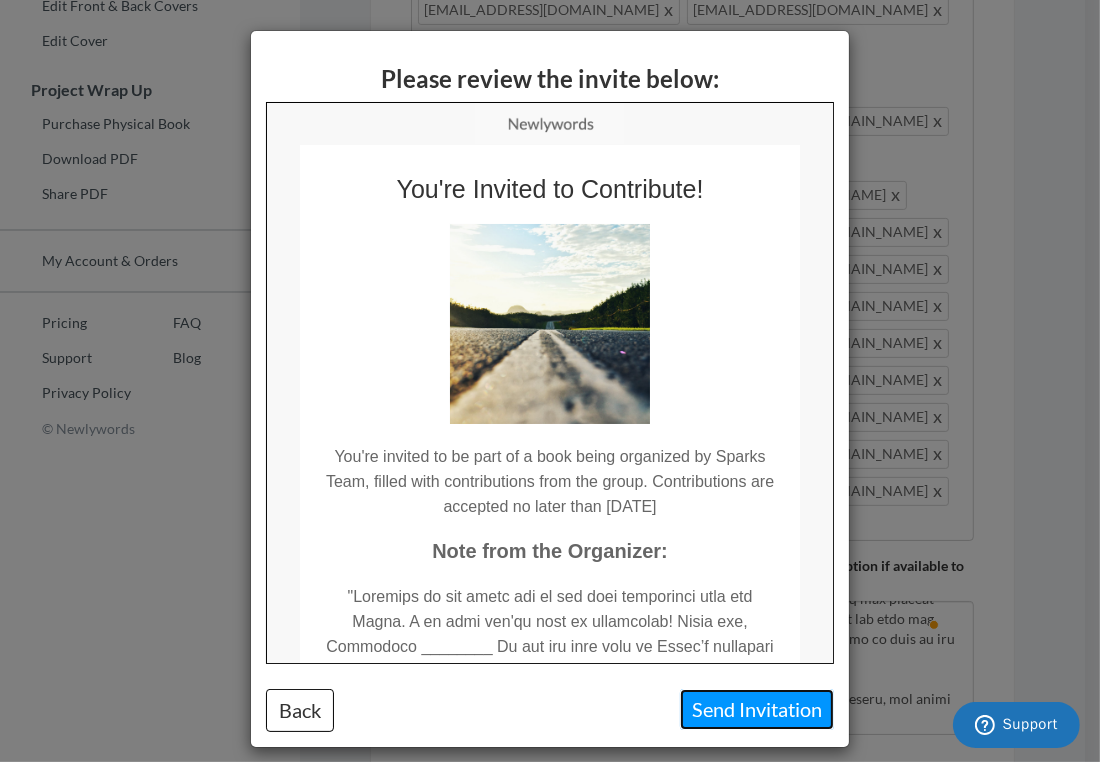 click on "Send Invitation" at bounding box center [757, 709] 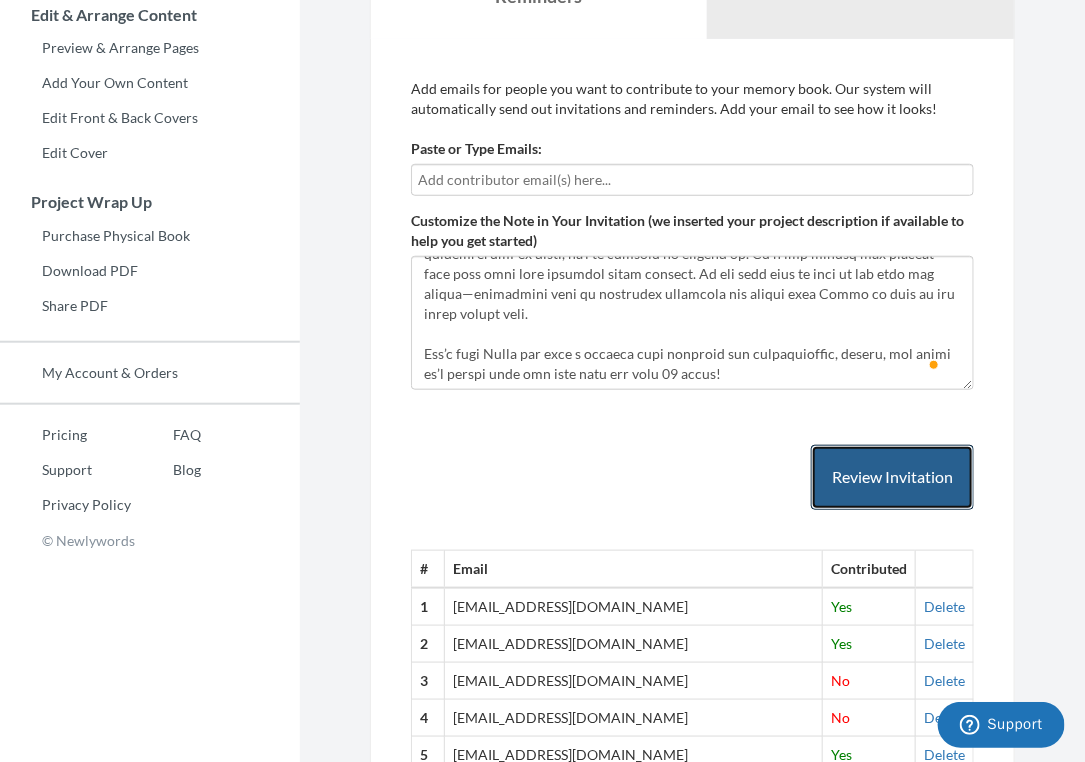 scroll, scrollTop: 0, scrollLeft: 0, axis: both 